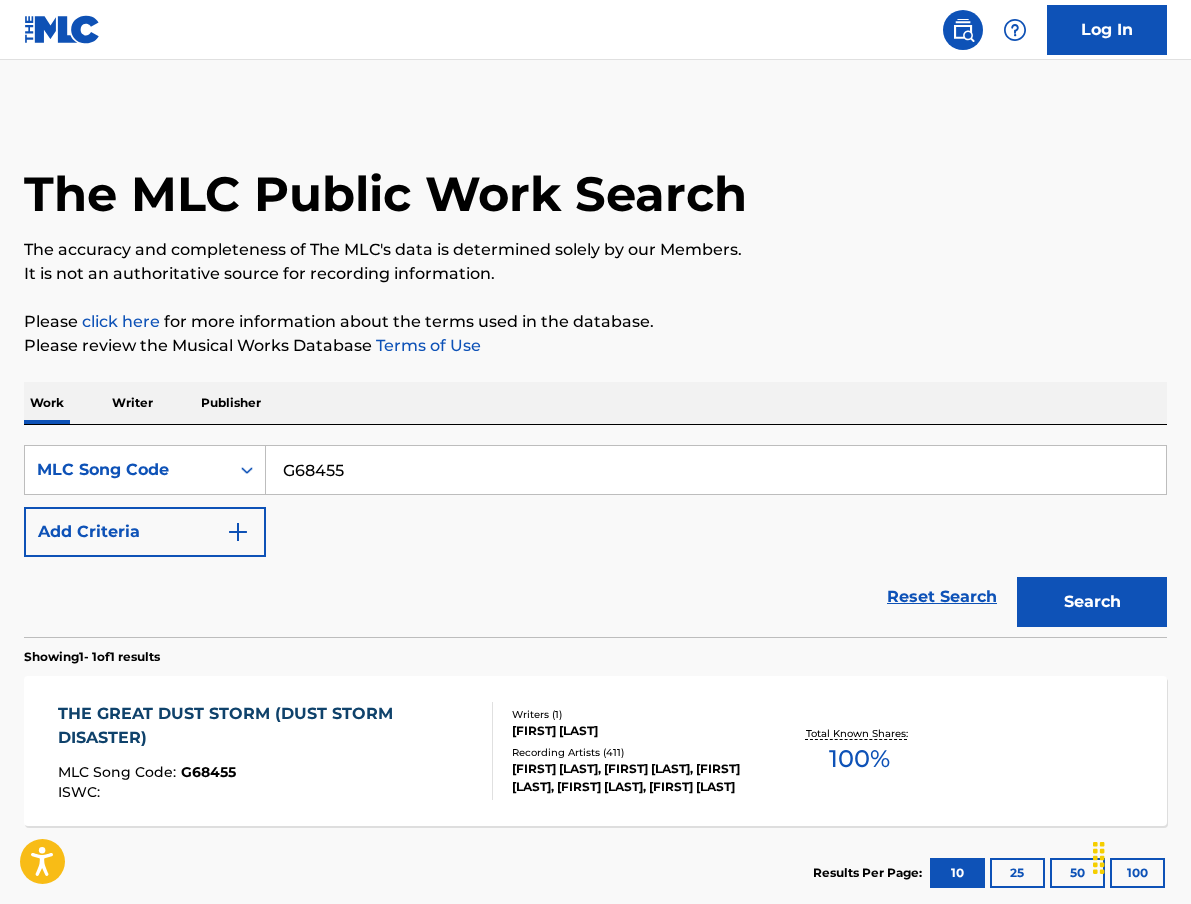 scroll, scrollTop: 0, scrollLeft: 0, axis: both 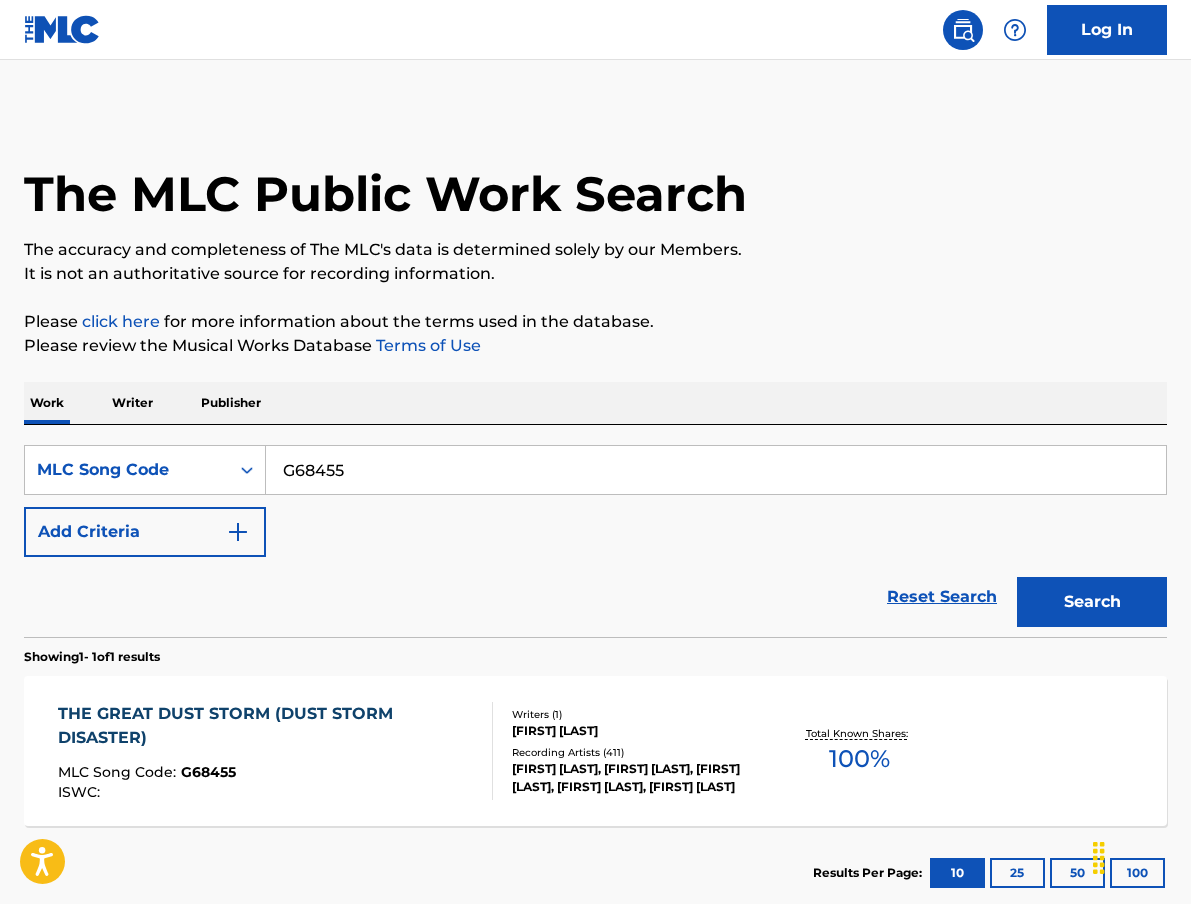 click on "G68455" at bounding box center (716, 470) 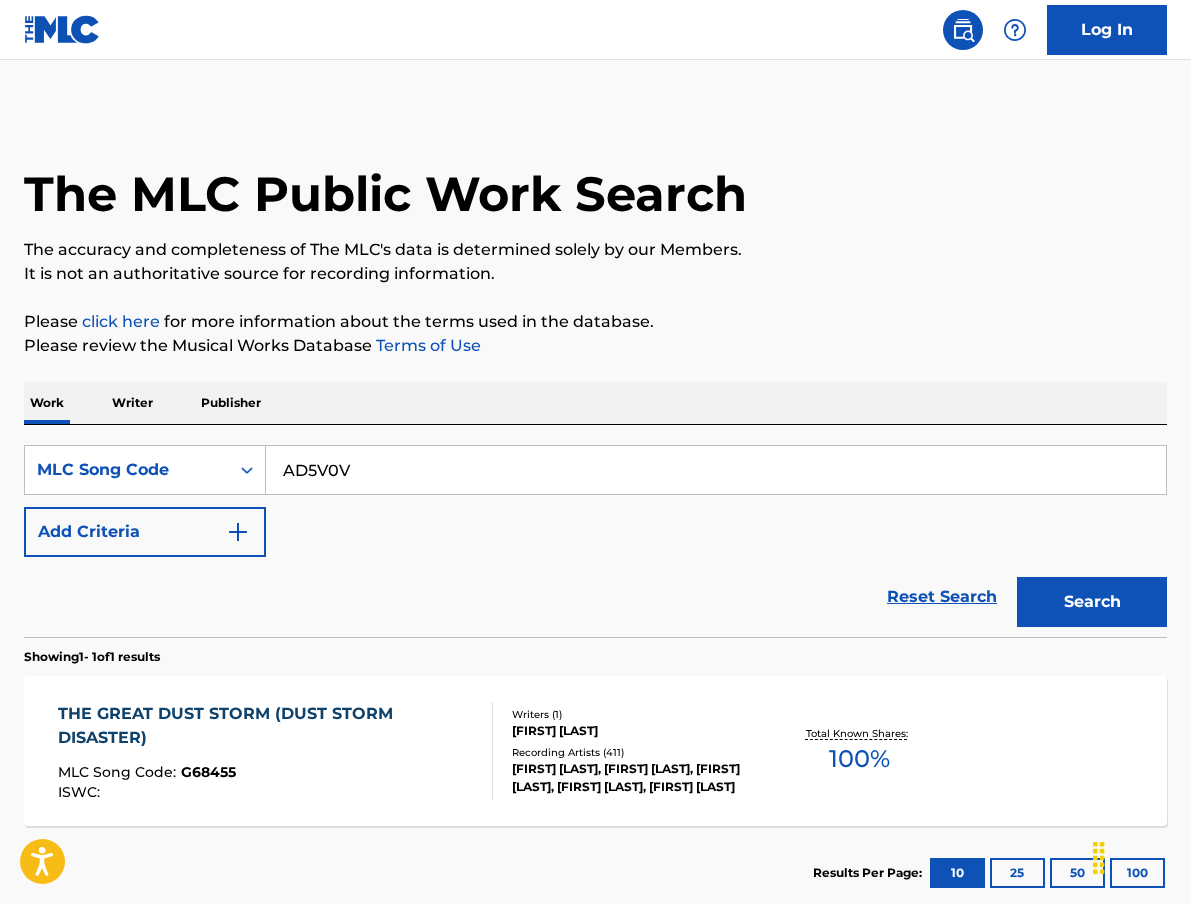 click on "Search" at bounding box center [1092, 602] 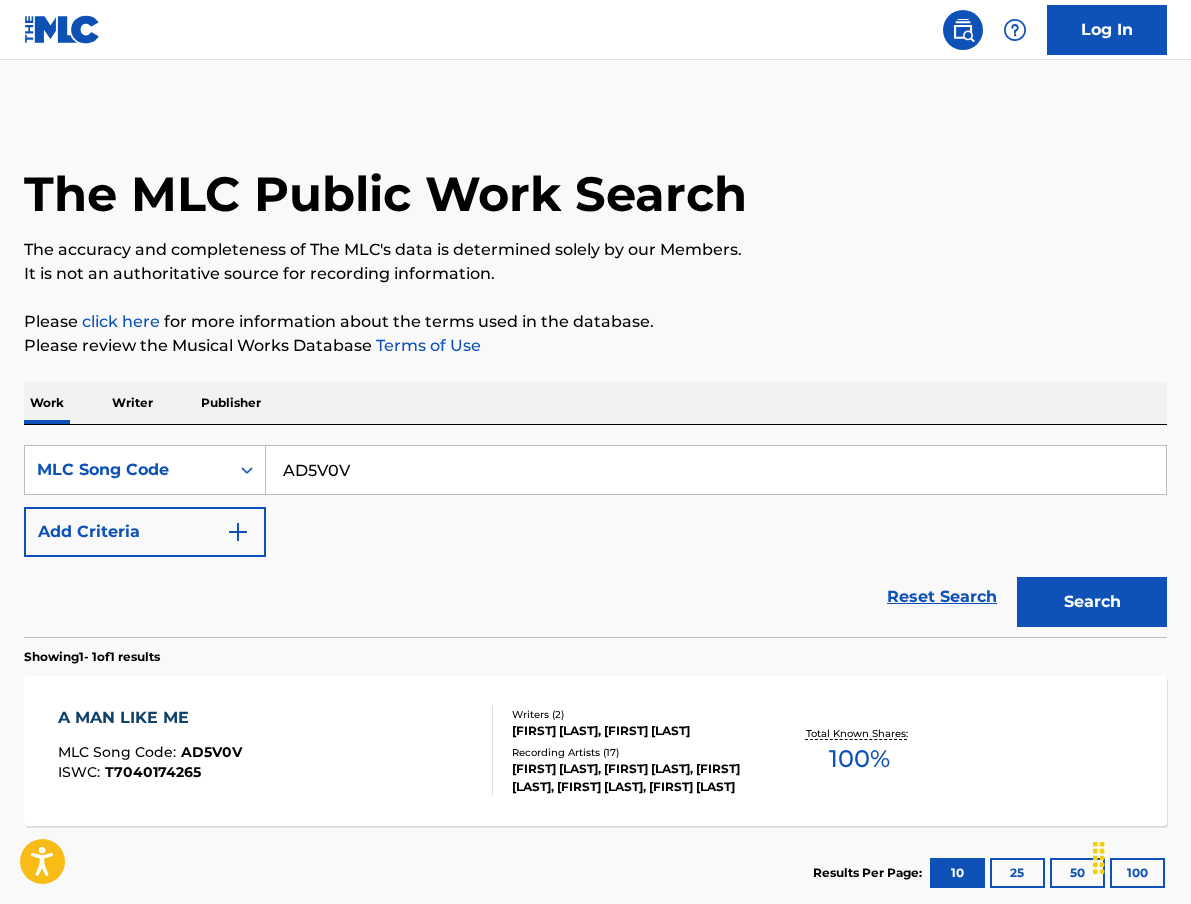 click on "AD5V0V" at bounding box center [716, 470] 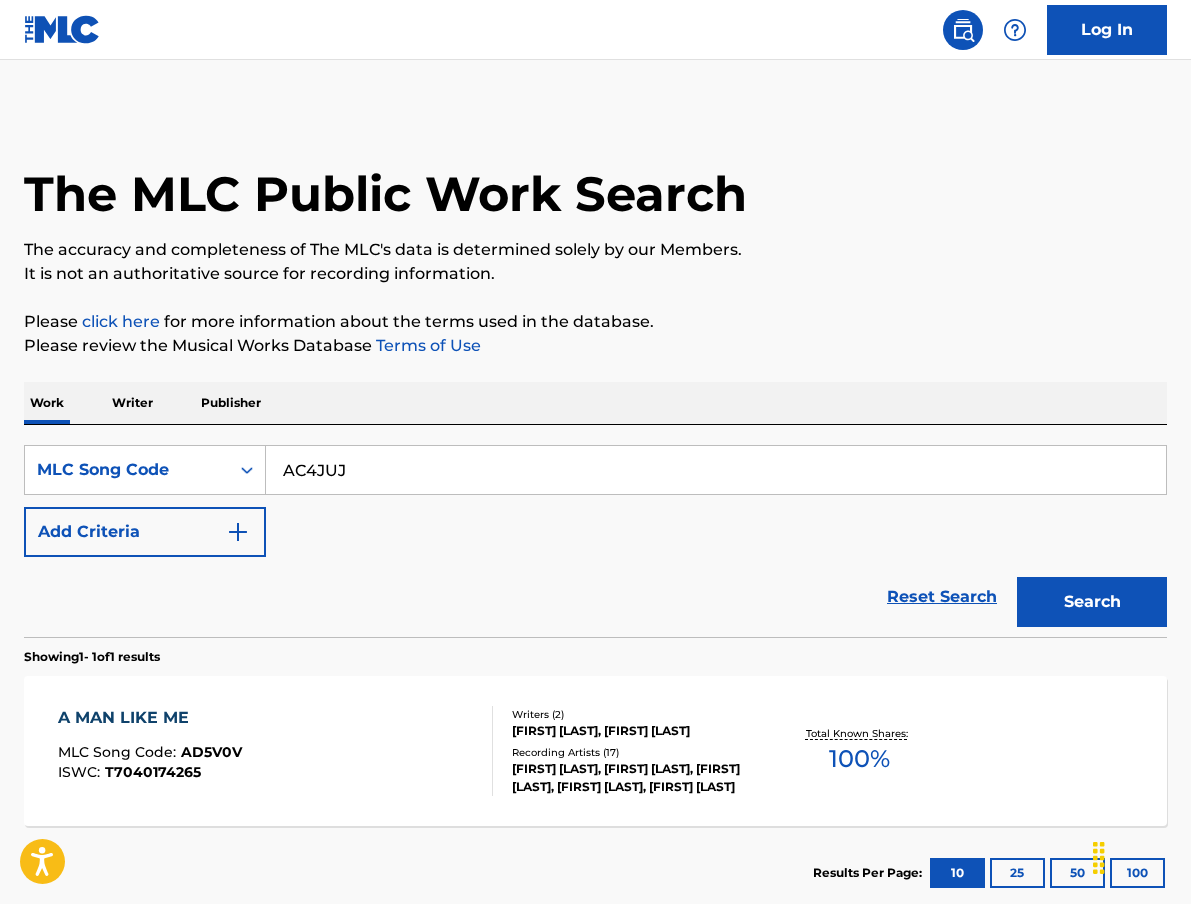 click on "Search" at bounding box center (1092, 602) 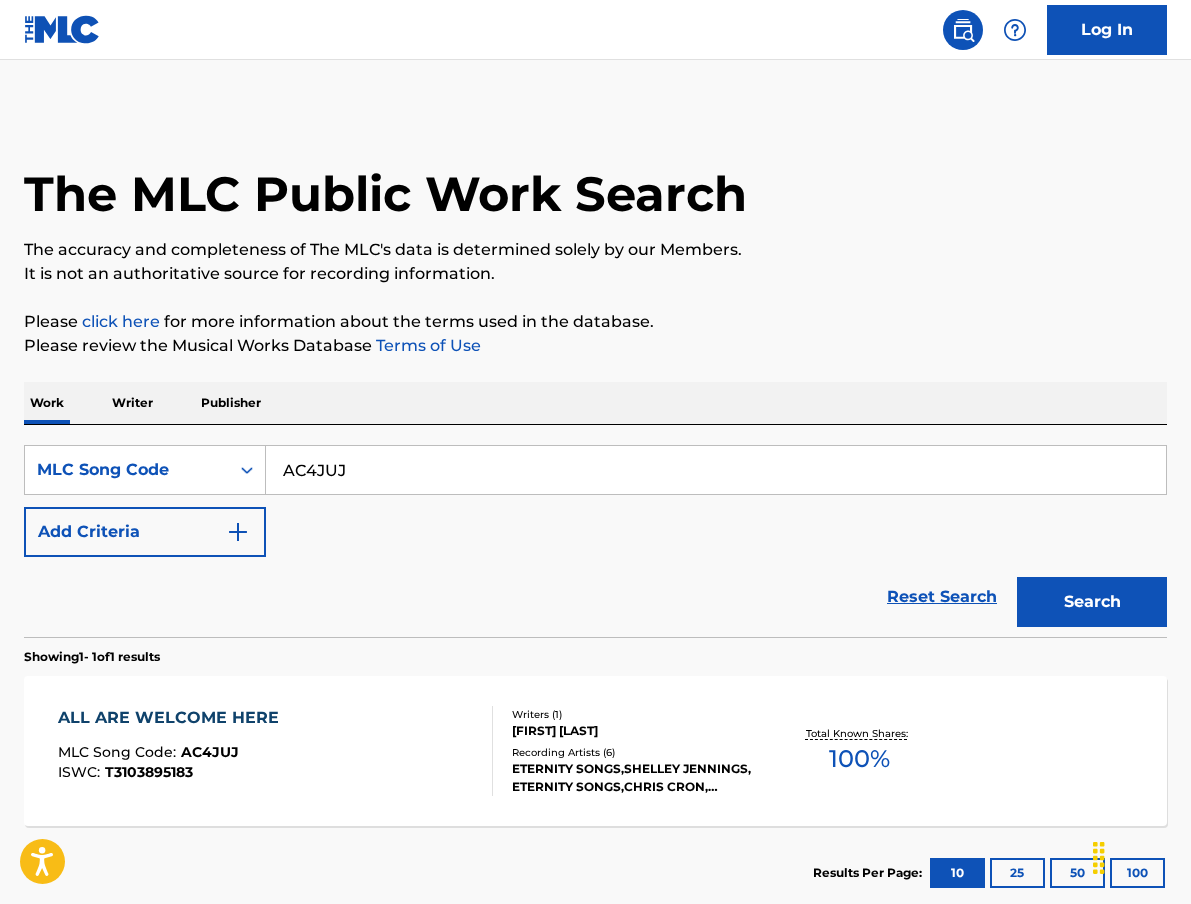 click on "AC4JUJ" at bounding box center (716, 470) 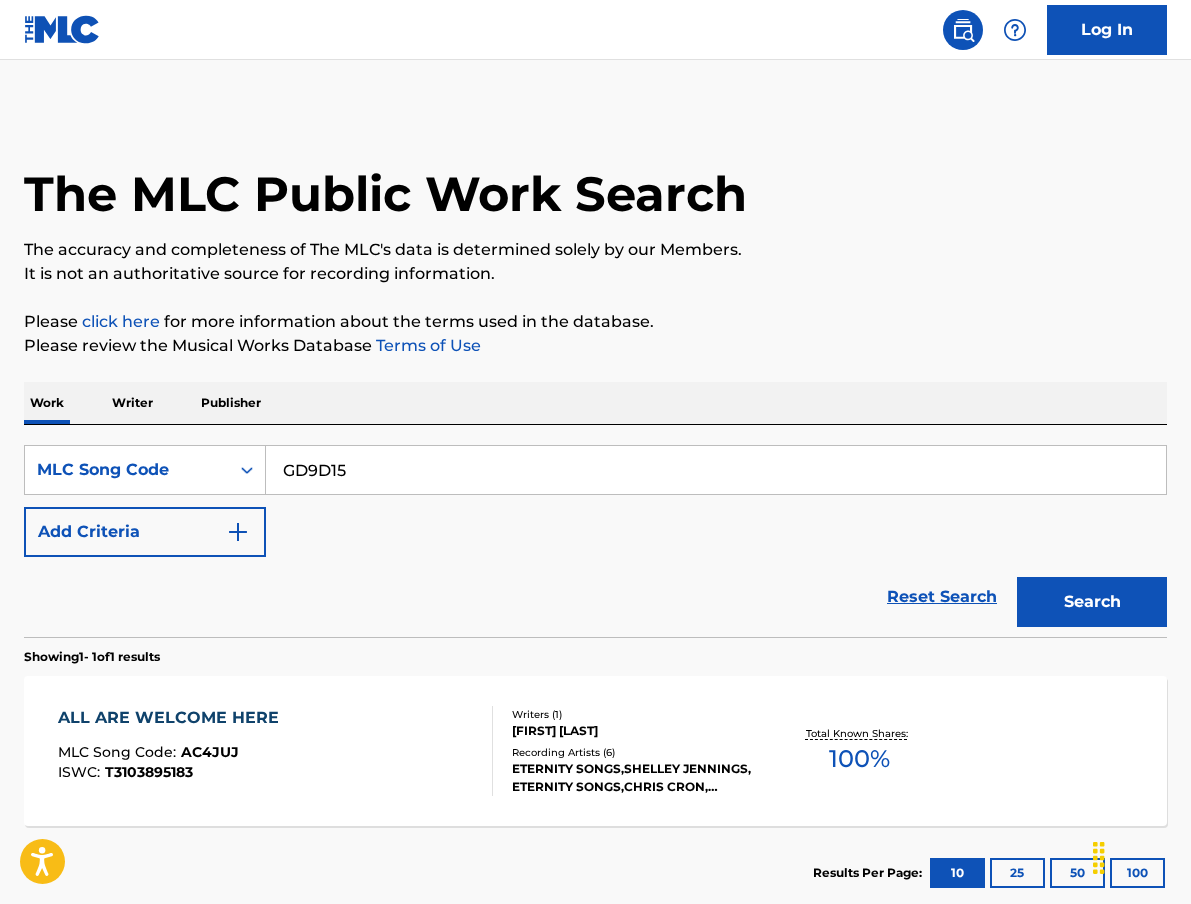 click on "Search" at bounding box center [1092, 602] 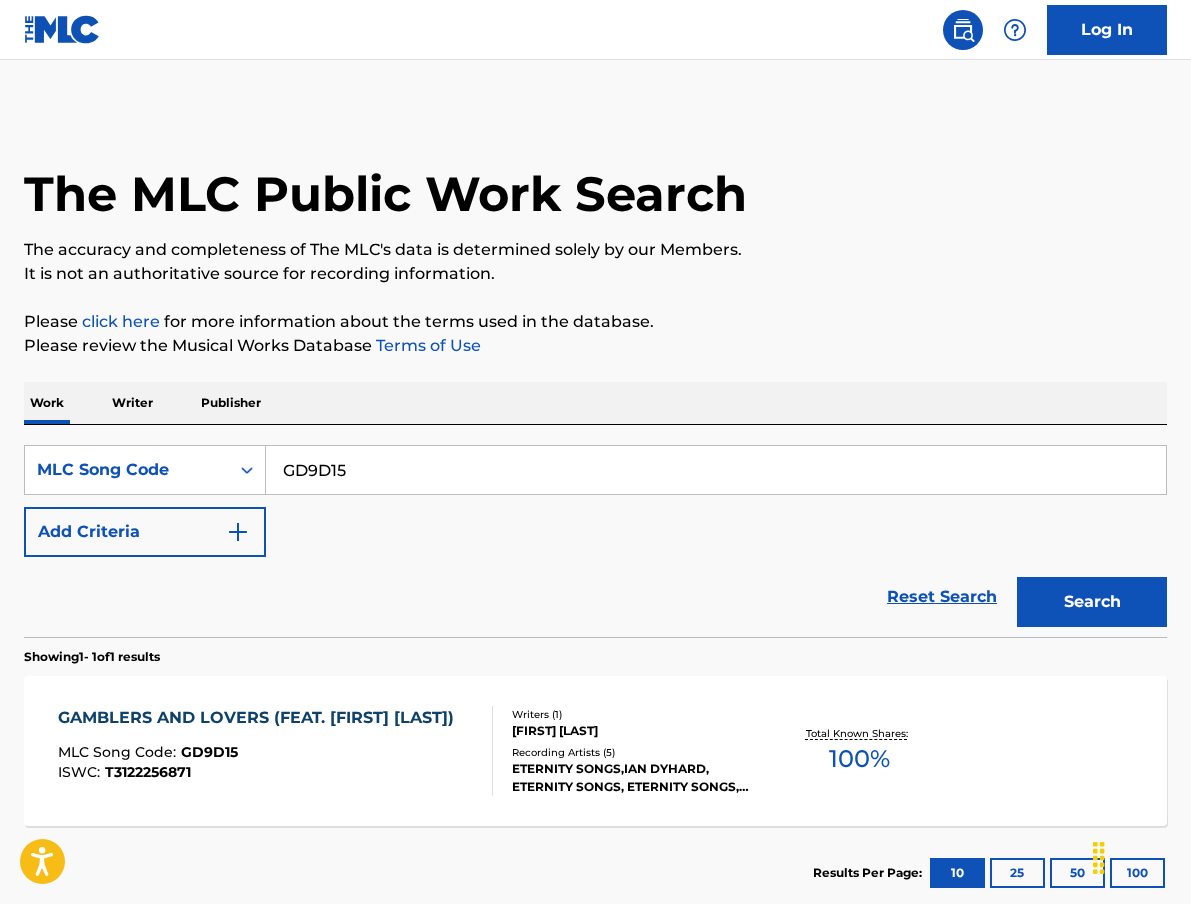click on "GD9D15" at bounding box center (716, 470) 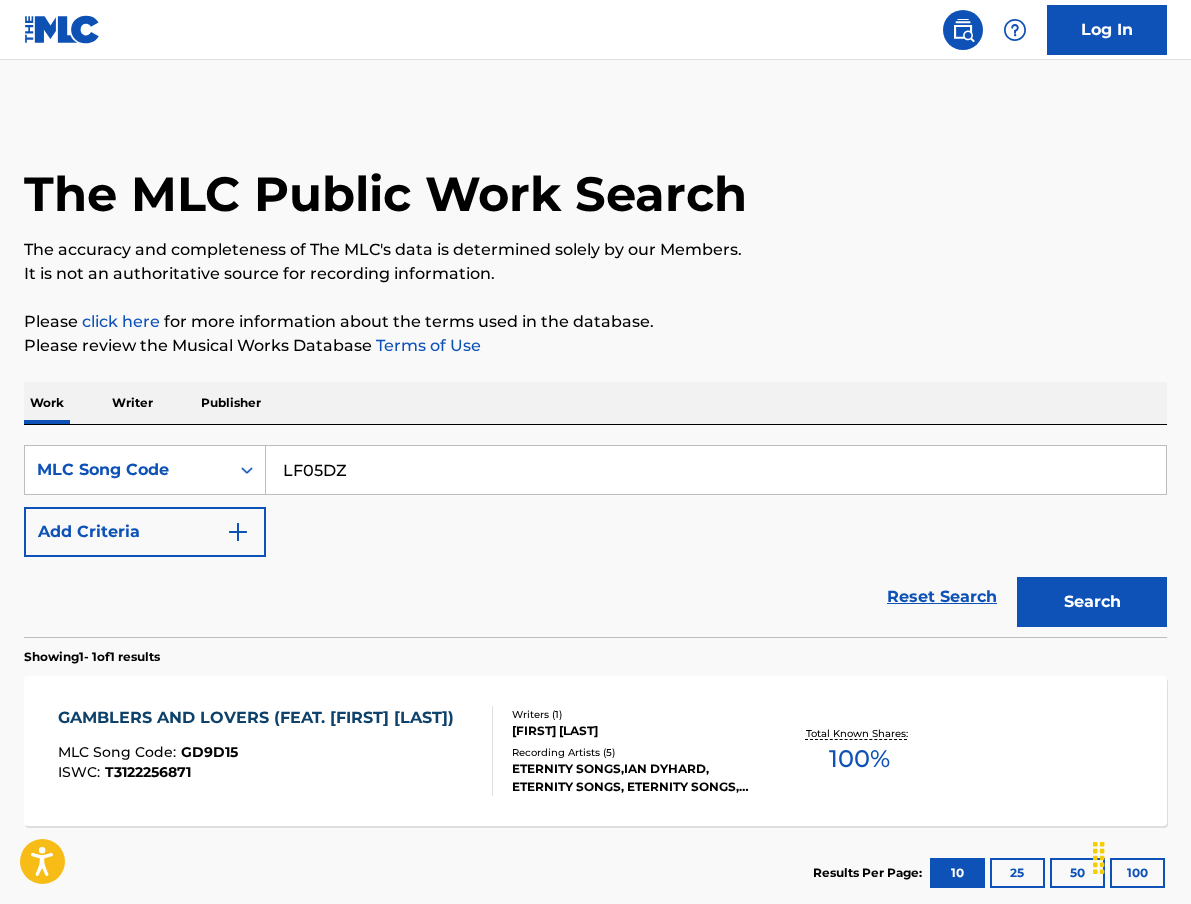 click on "Search" at bounding box center (1092, 602) 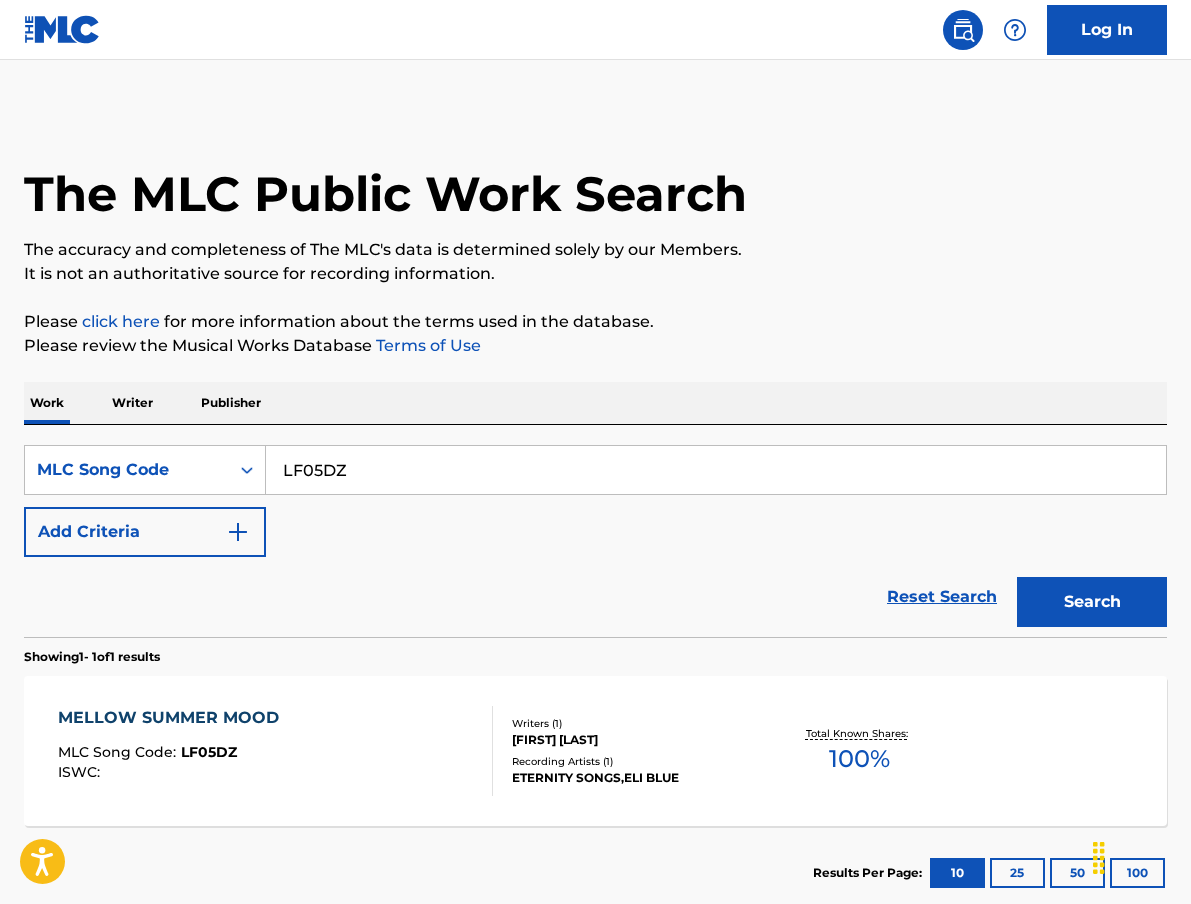 click on "LF05DZ" at bounding box center (716, 470) 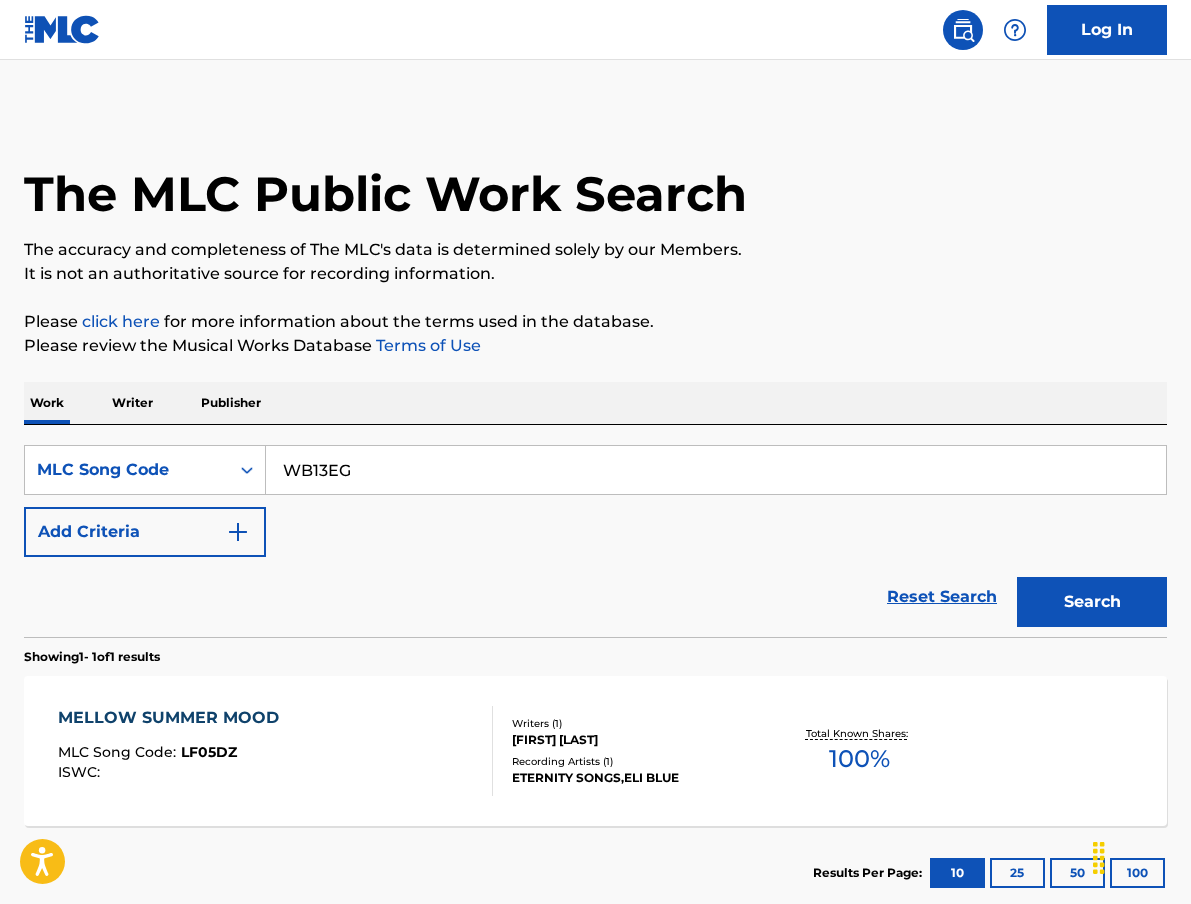 click on "Search" at bounding box center (1092, 602) 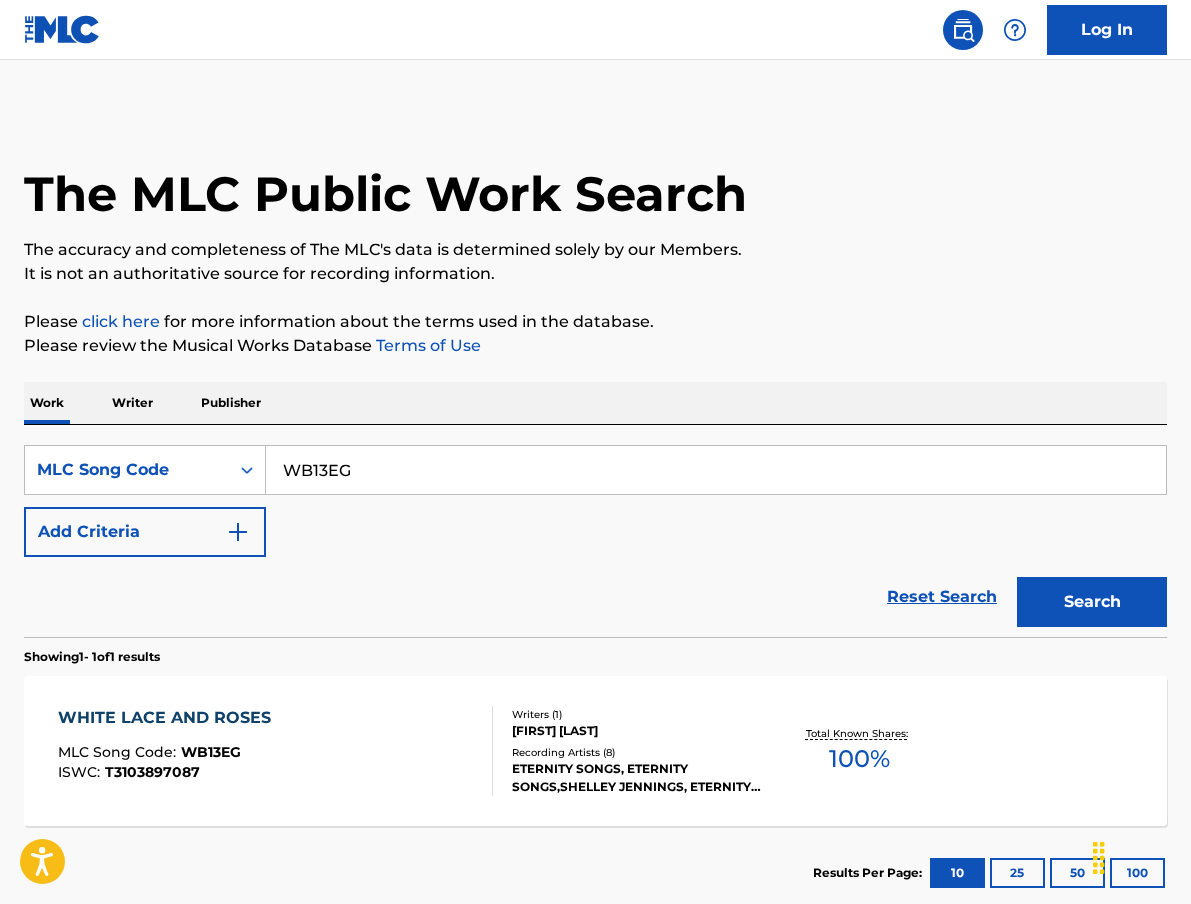 click on "WB13EG" at bounding box center [716, 470] 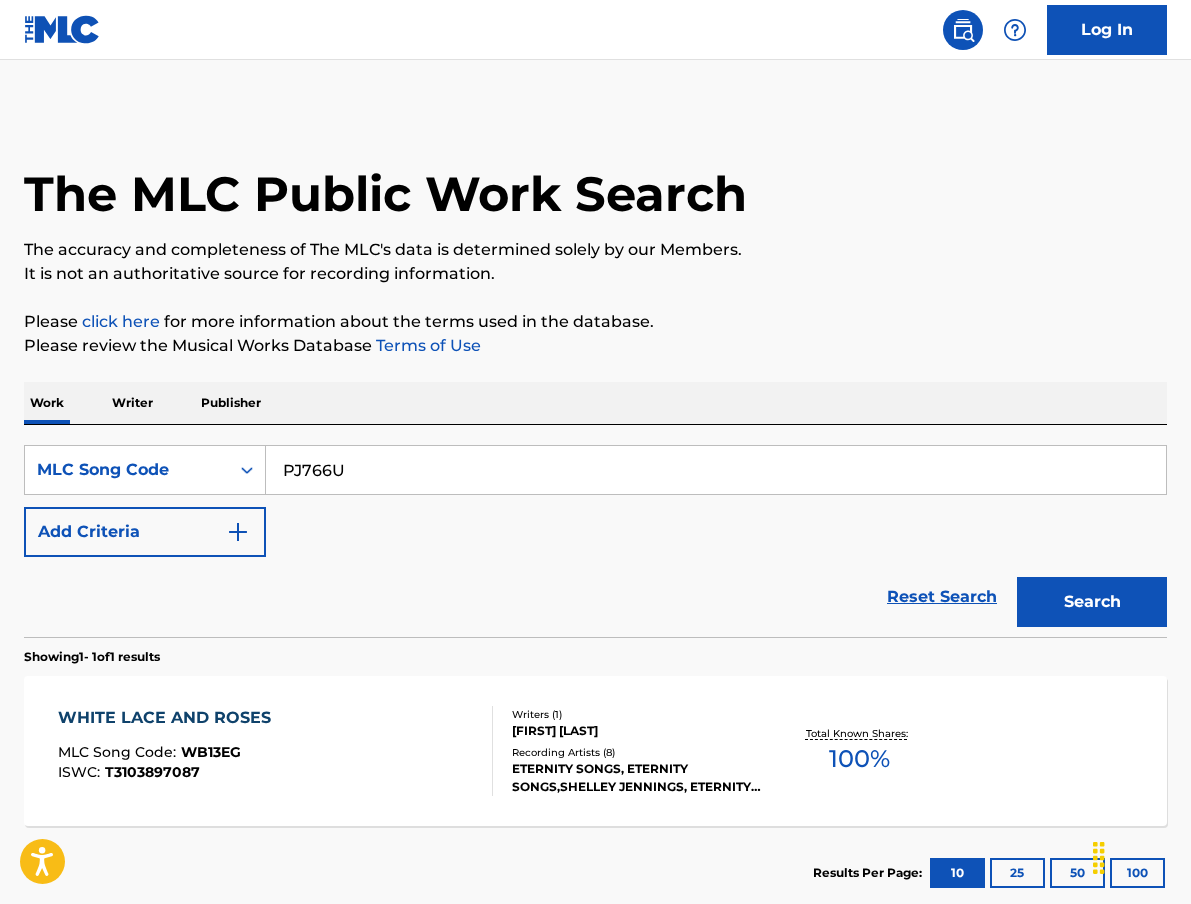 click on "Search" at bounding box center (1092, 602) 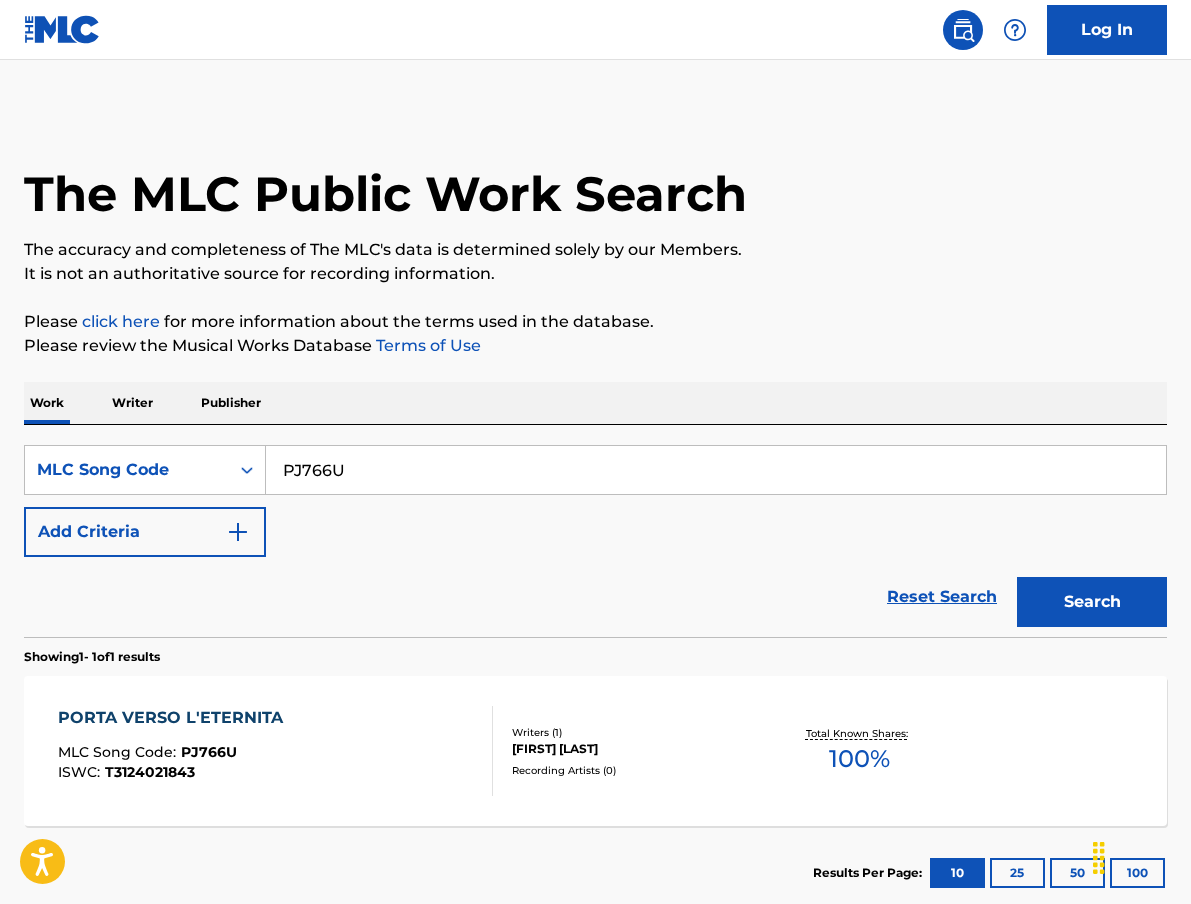 click on "PJ766U" at bounding box center [716, 470] 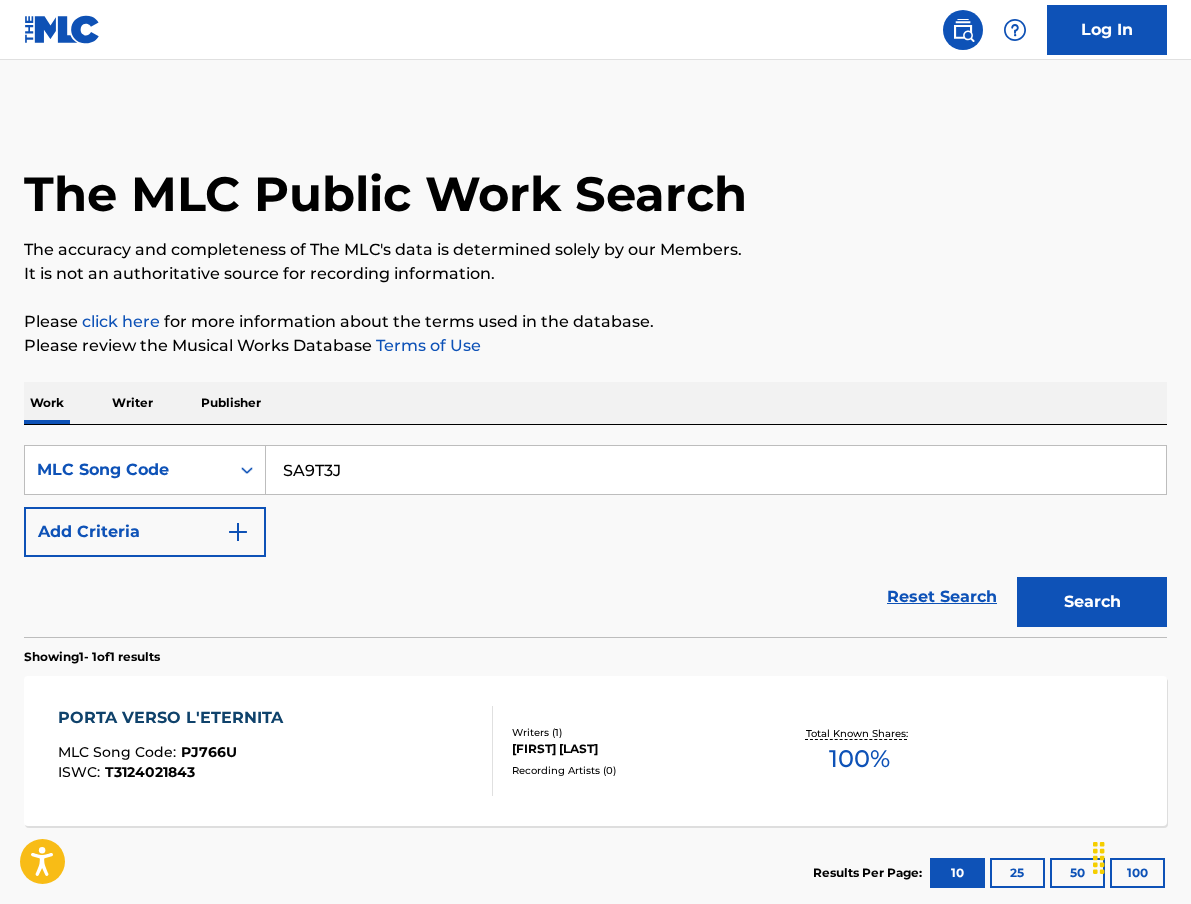 click on "Search" at bounding box center (1092, 602) 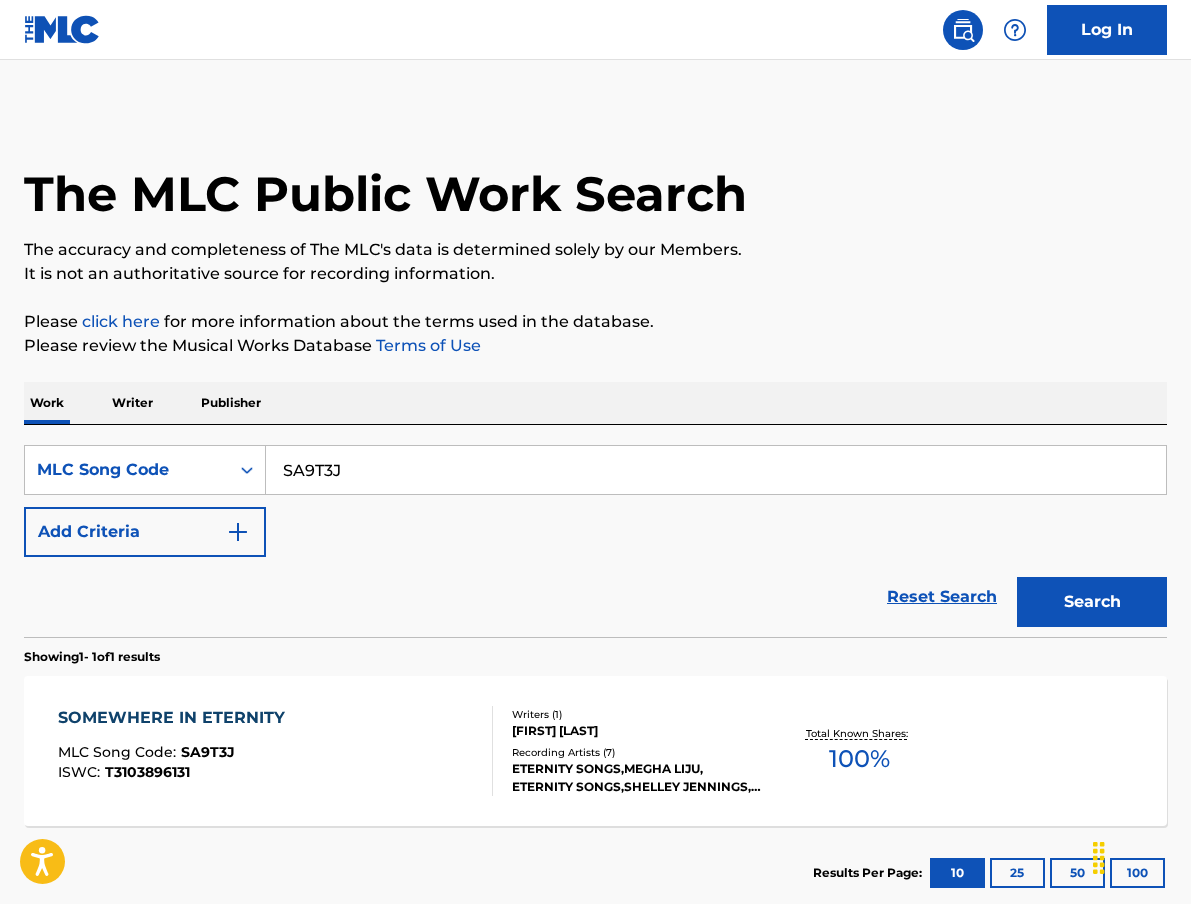 click on "SA9T3J" at bounding box center [716, 470] 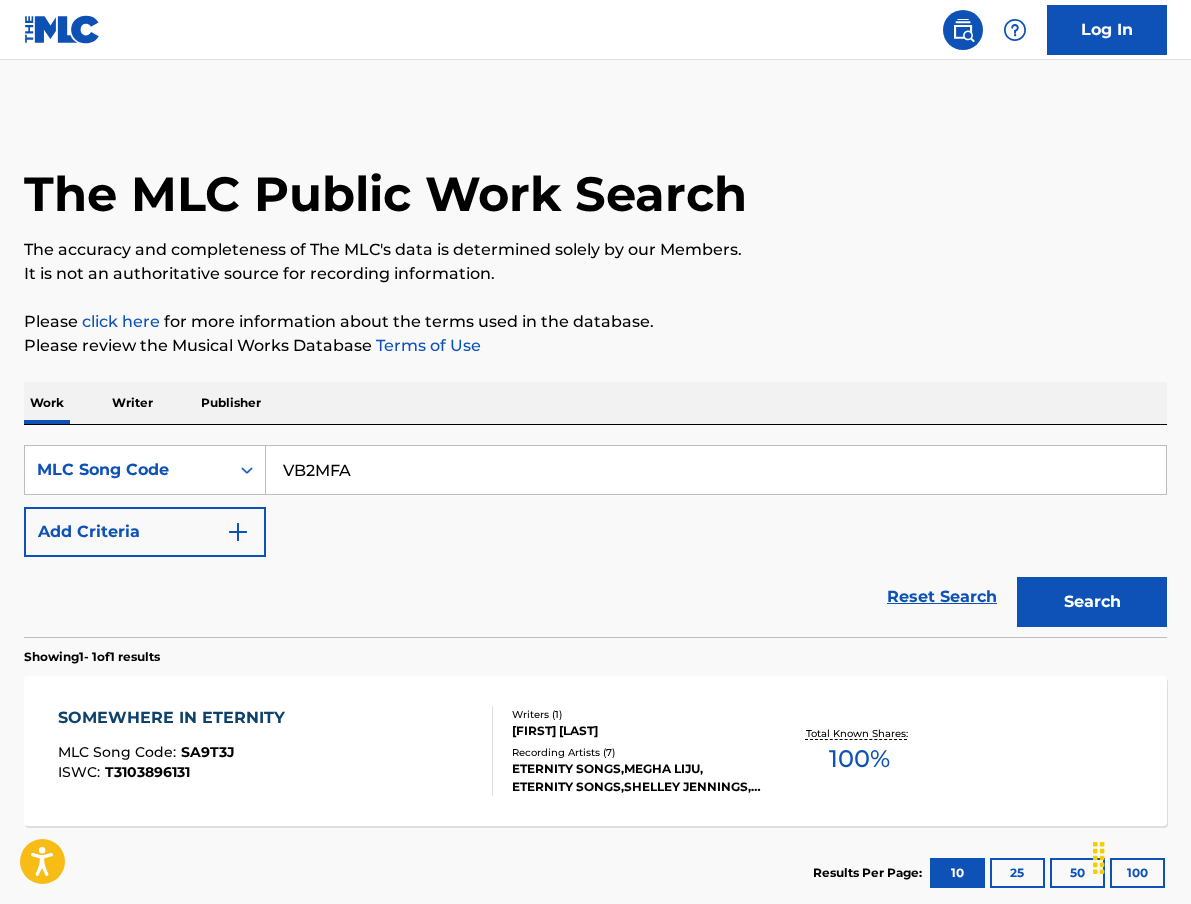 click on "Search" at bounding box center [1092, 602] 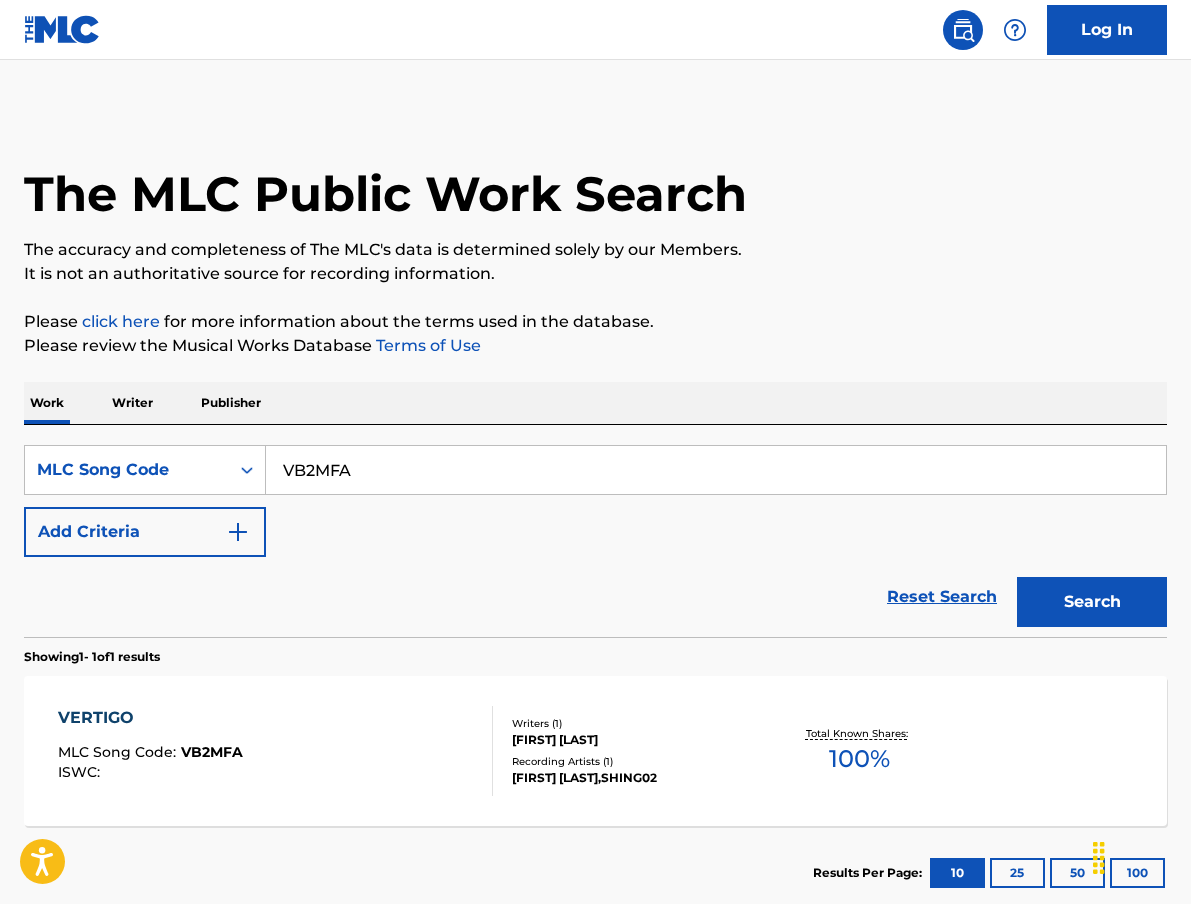 click on "Reset Search Search" at bounding box center [595, 597] 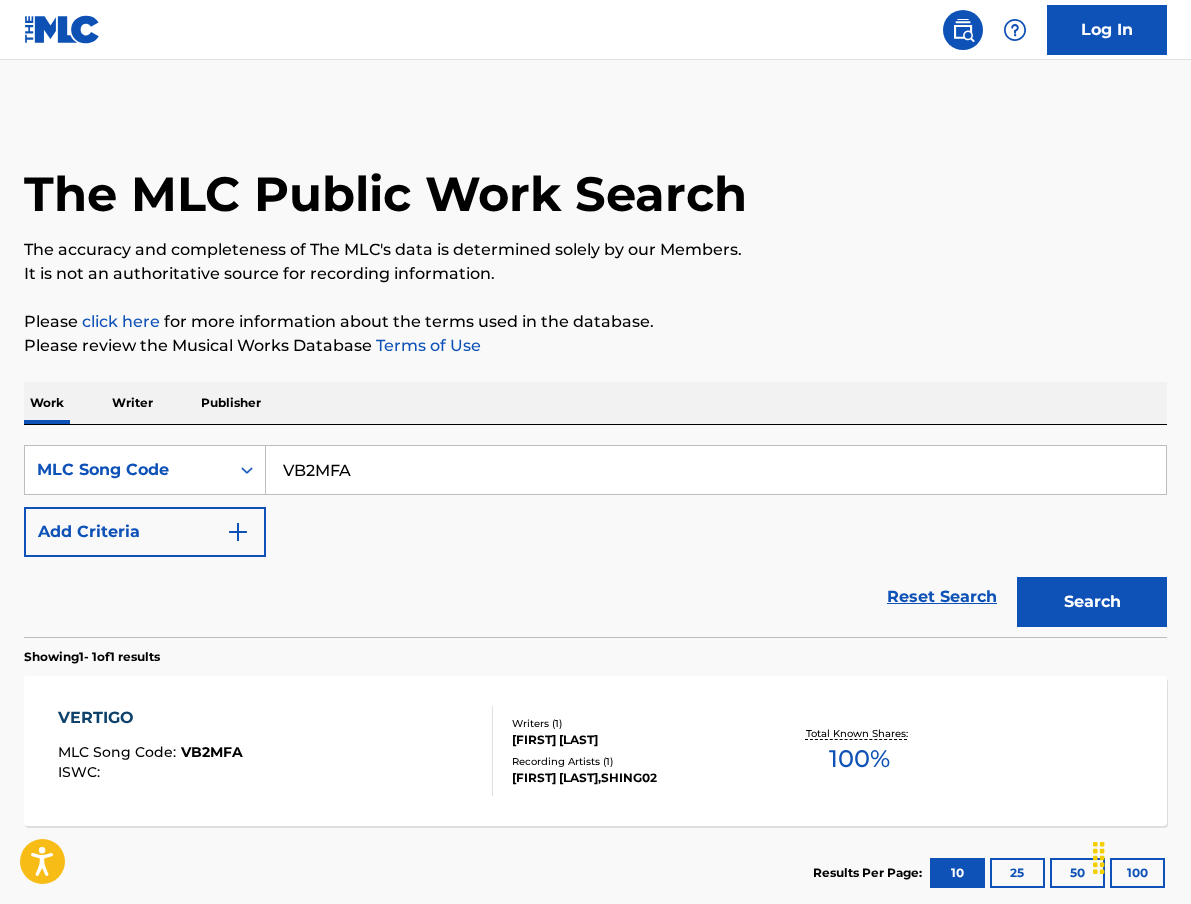 click on "VB2MFA" at bounding box center [716, 470] 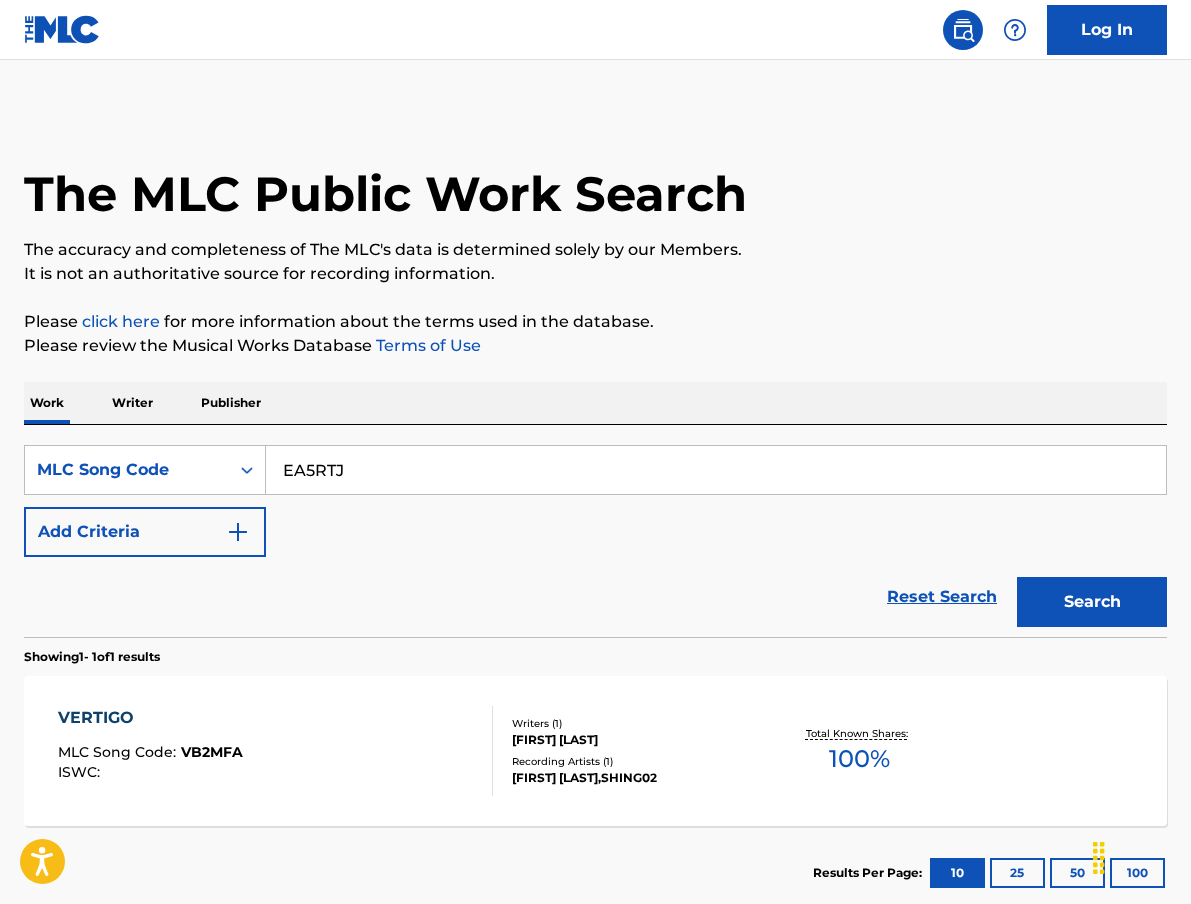 click on "Search" at bounding box center (1092, 602) 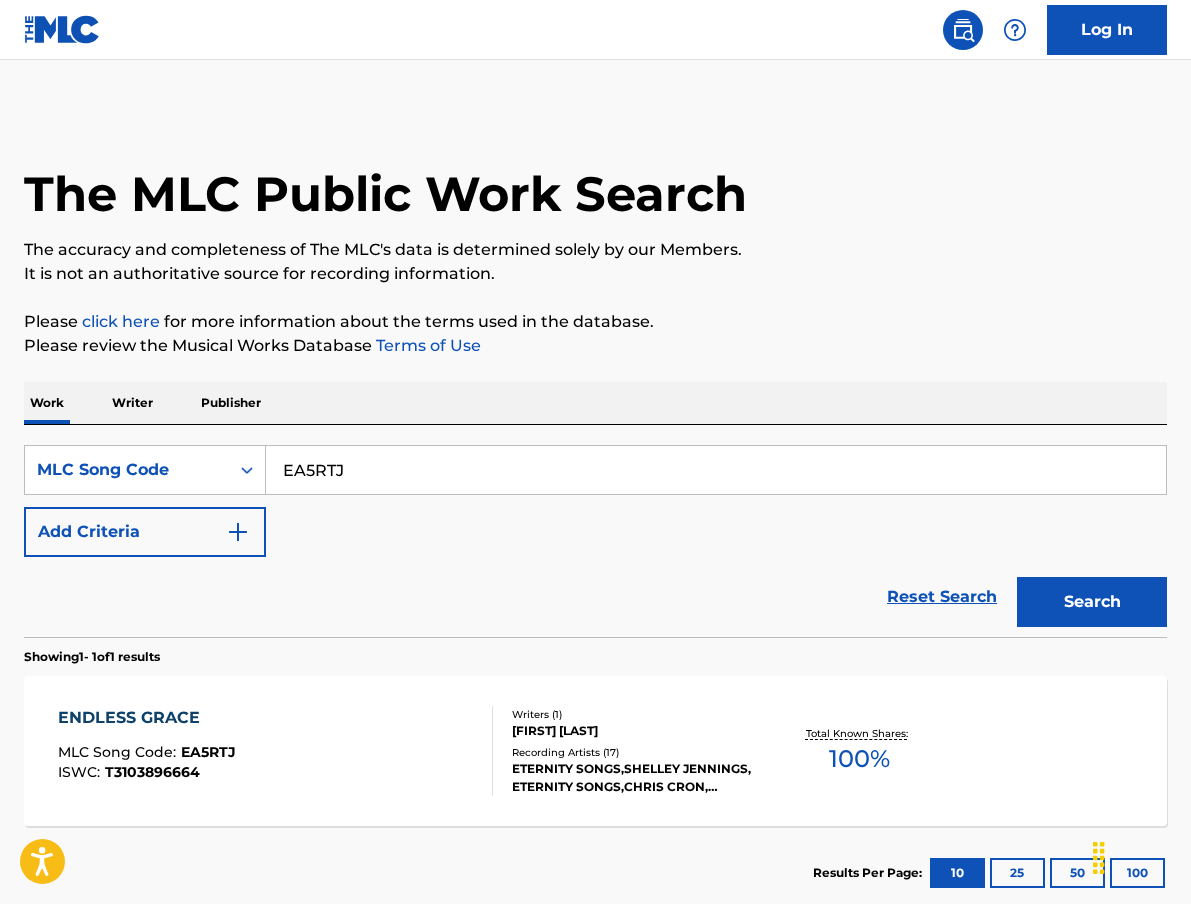 click on "EA5RTJ" at bounding box center [716, 470] 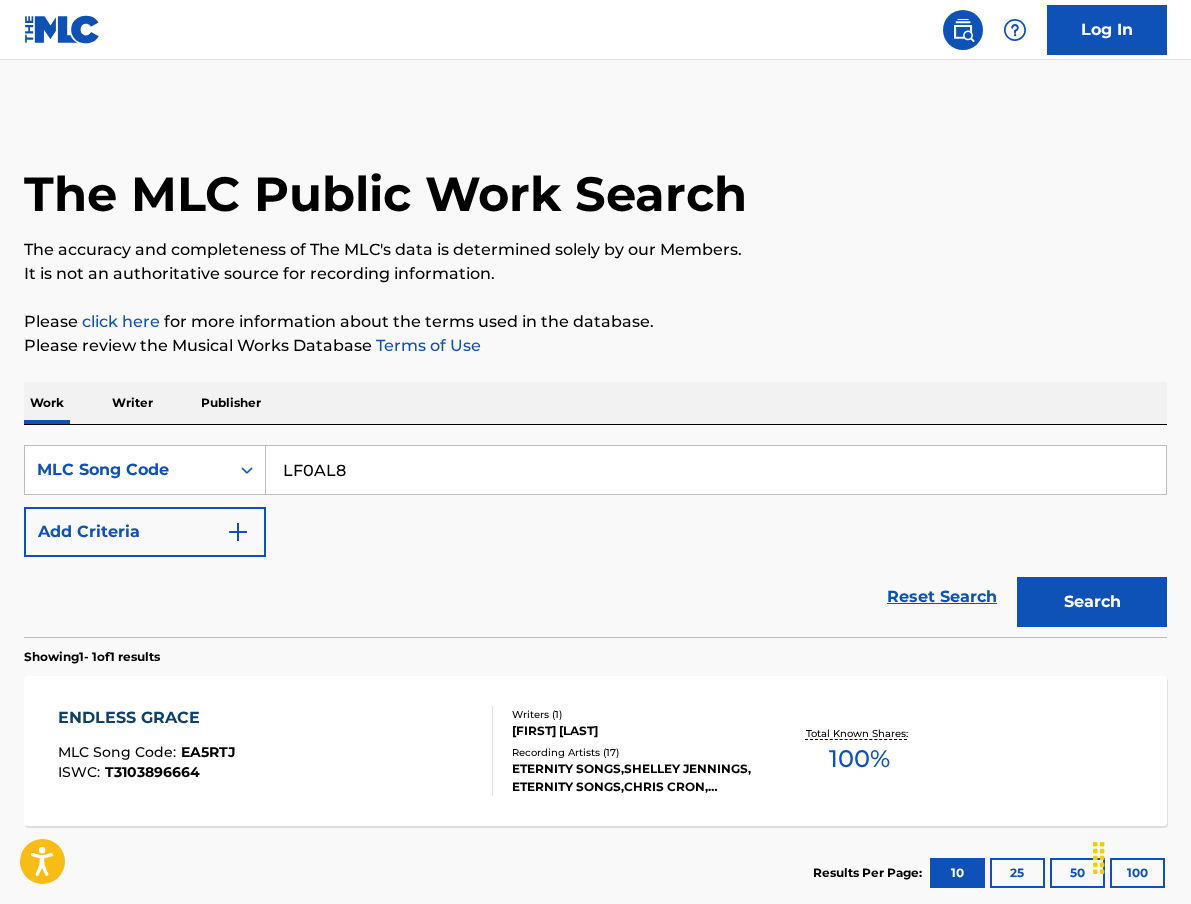 click on "Search" at bounding box center (1092, 602) 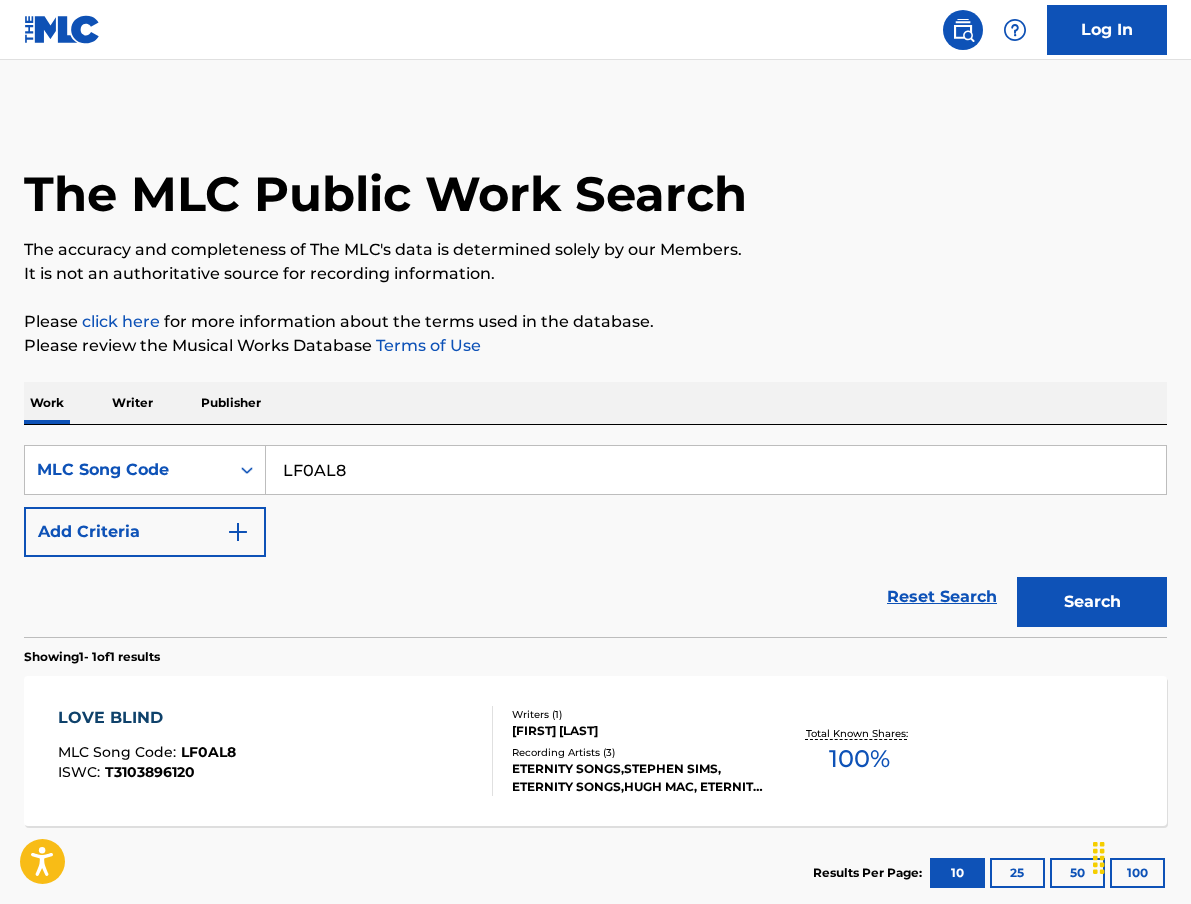 click on "LF0AL8" at bounding box center (716, 470) 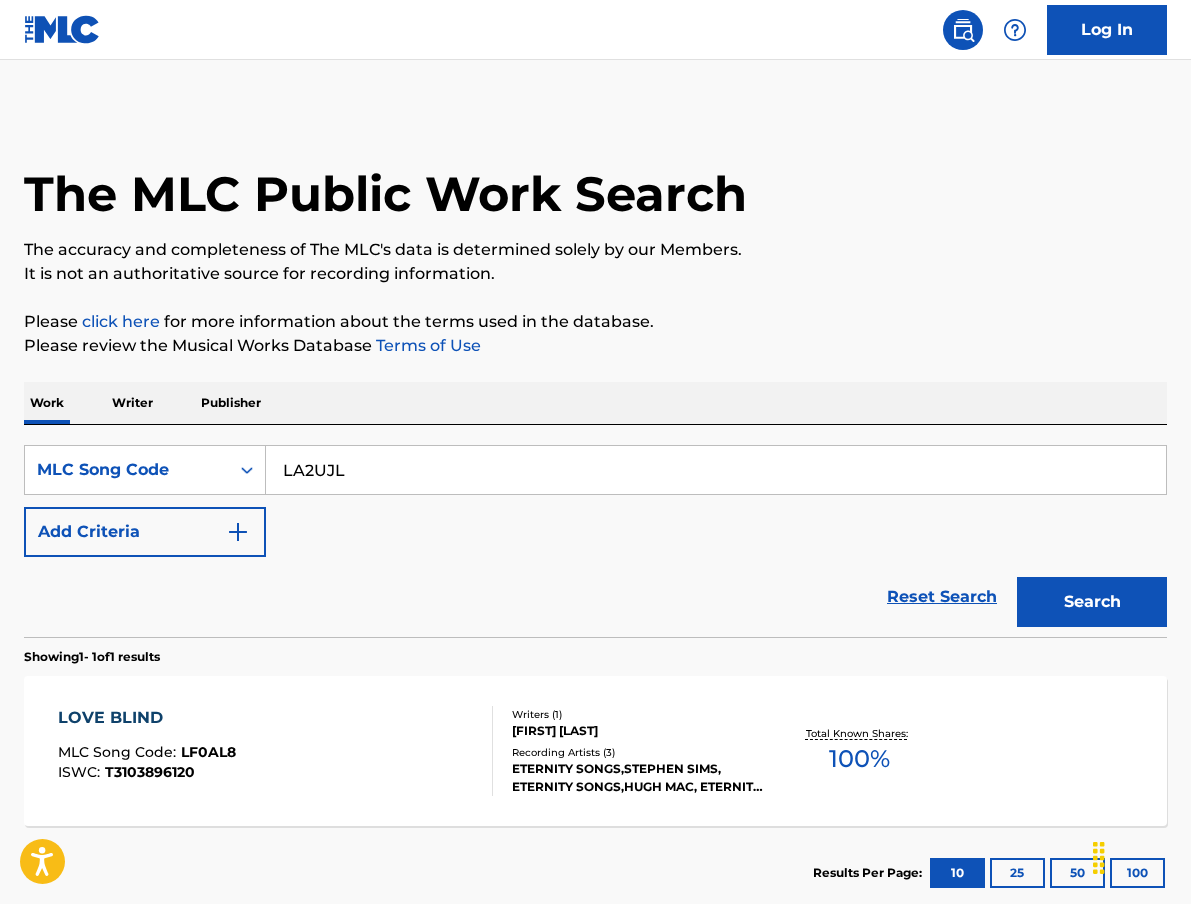 click on "Search" at bounding box center [1092, 602] 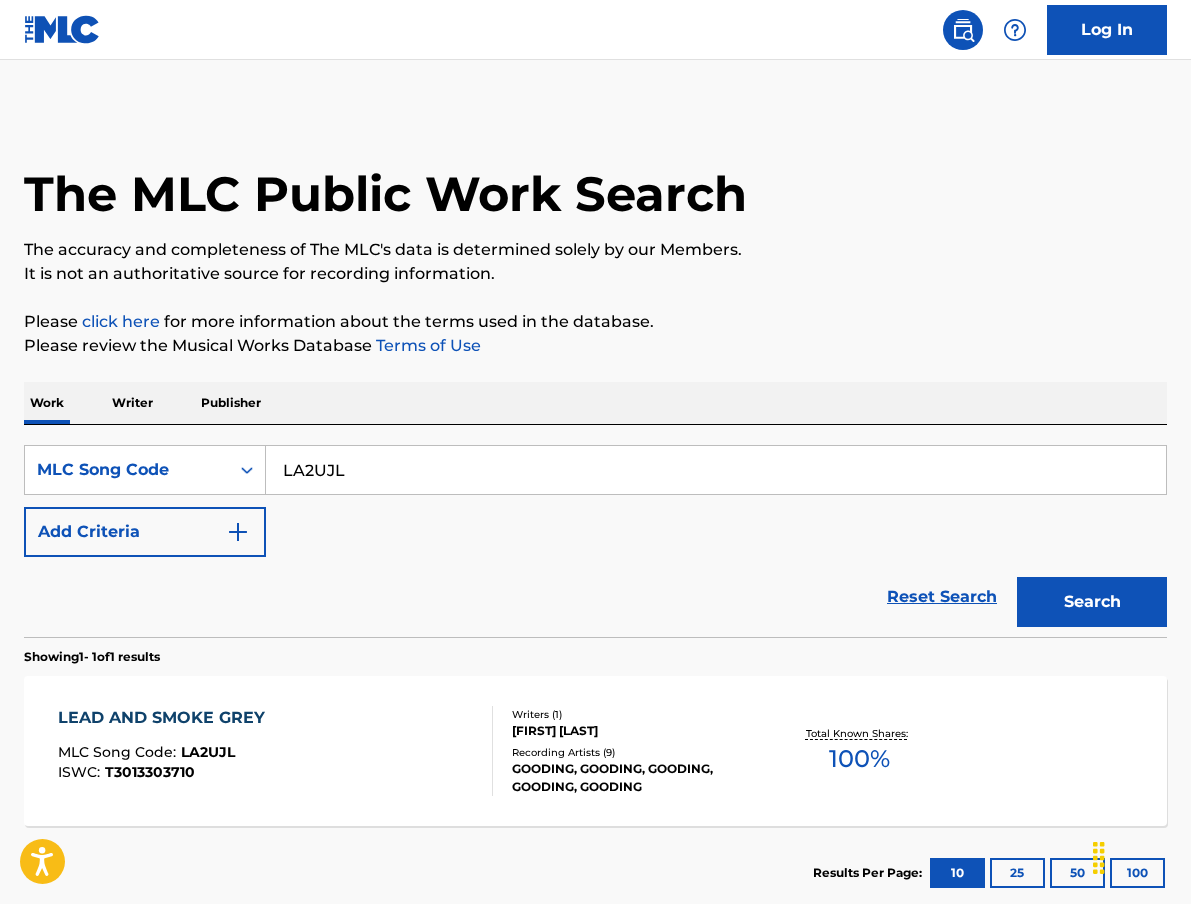 click on "LA2UJL" at bounding box center [716, 470] 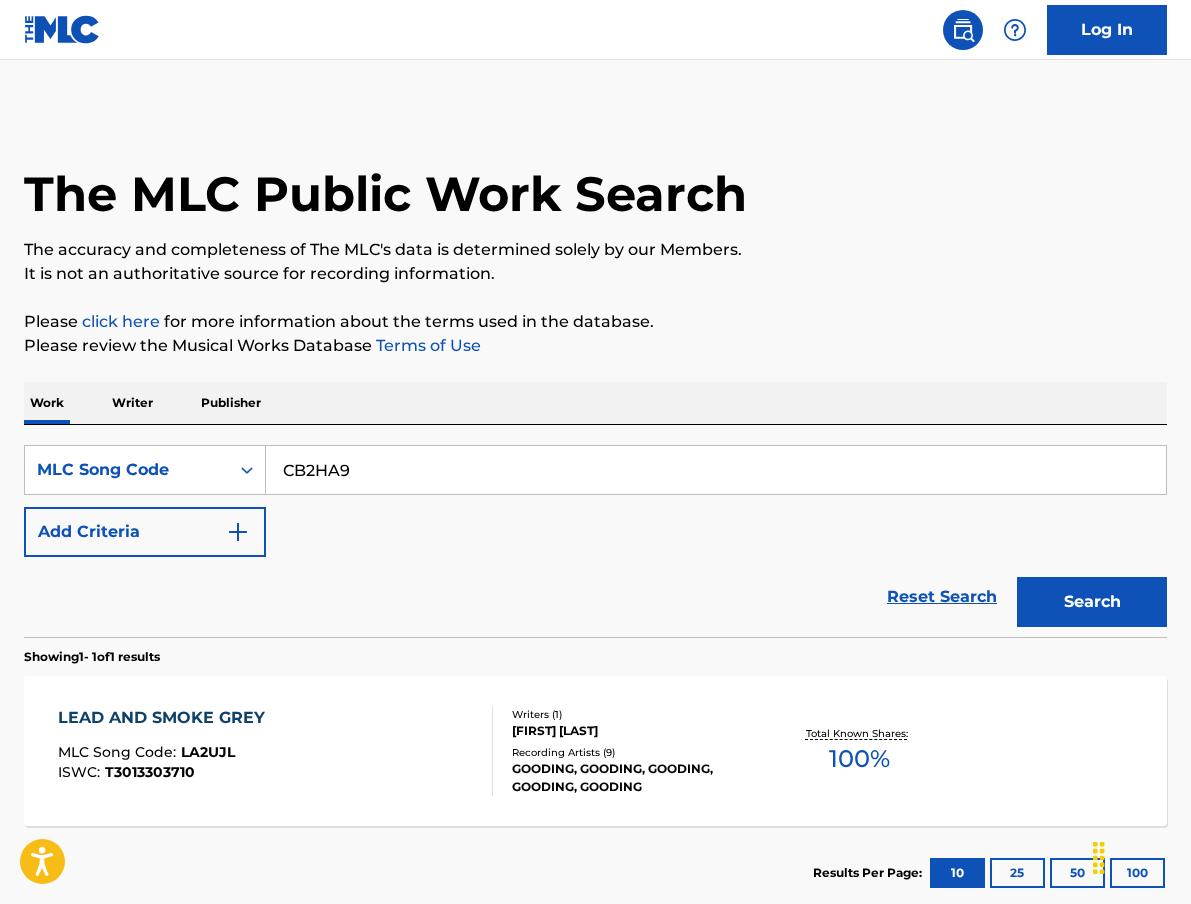 click on "Search" at bounding box center [1092, 602] 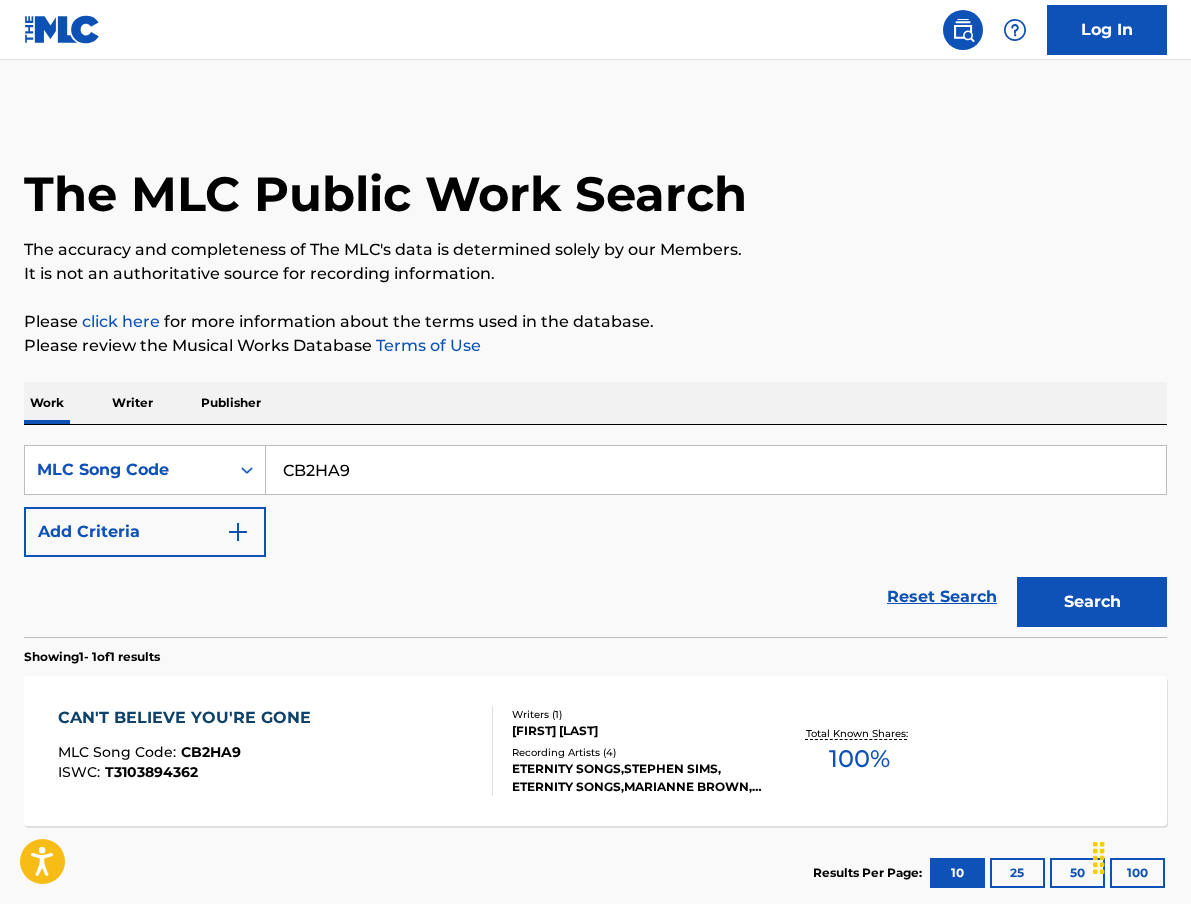 click on "CB2HA9" at bounding box center [716, 470] 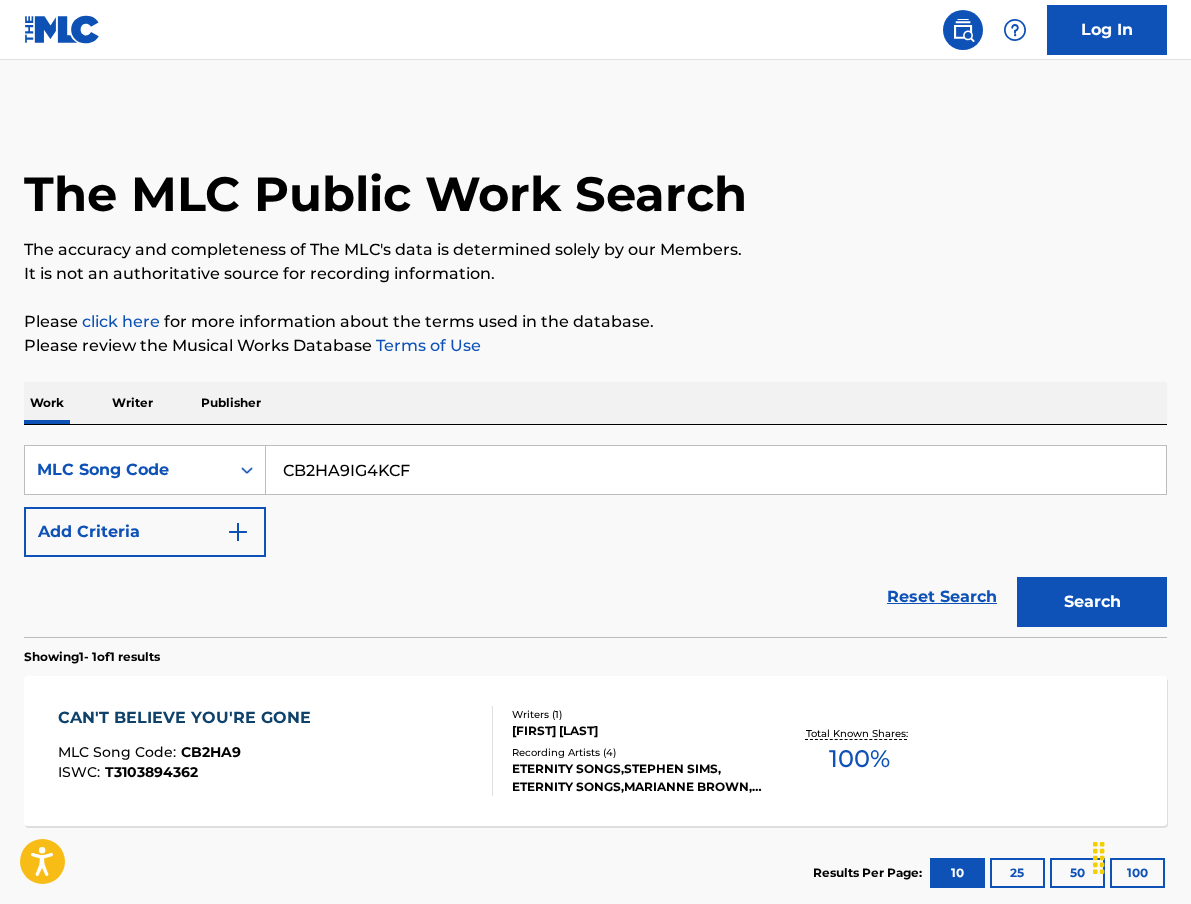 paste 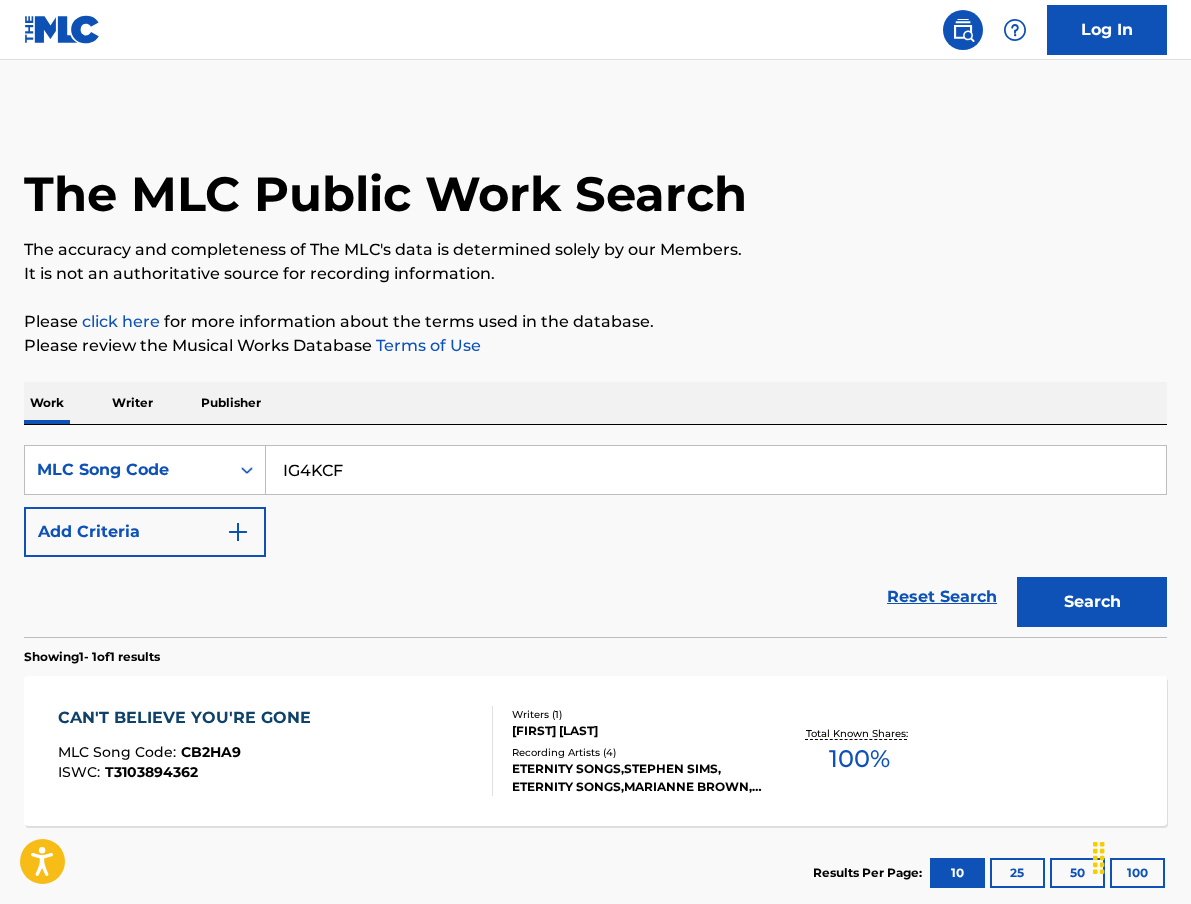 click on "Search" at bounding box center [1092, 602] 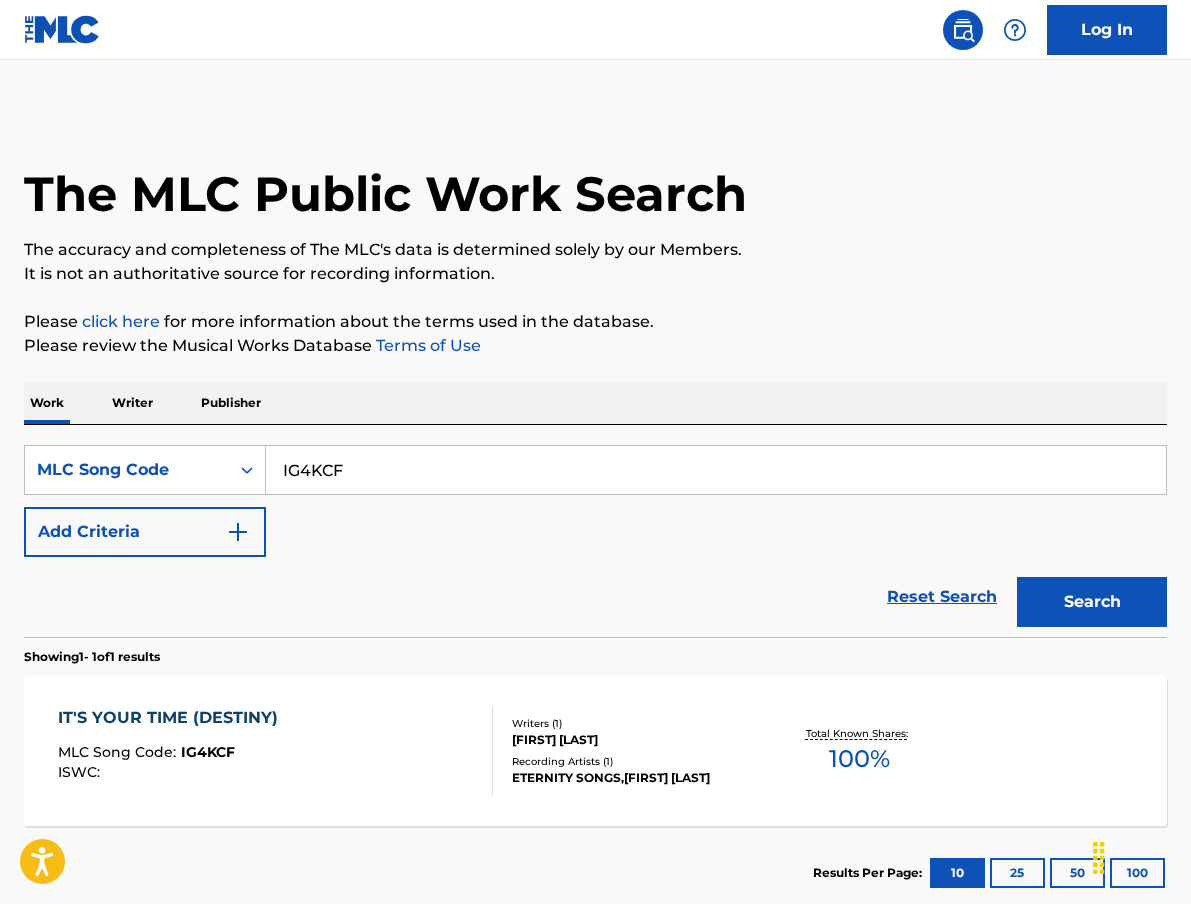 click on "IG4KCF" at bounding box center [716, 470] 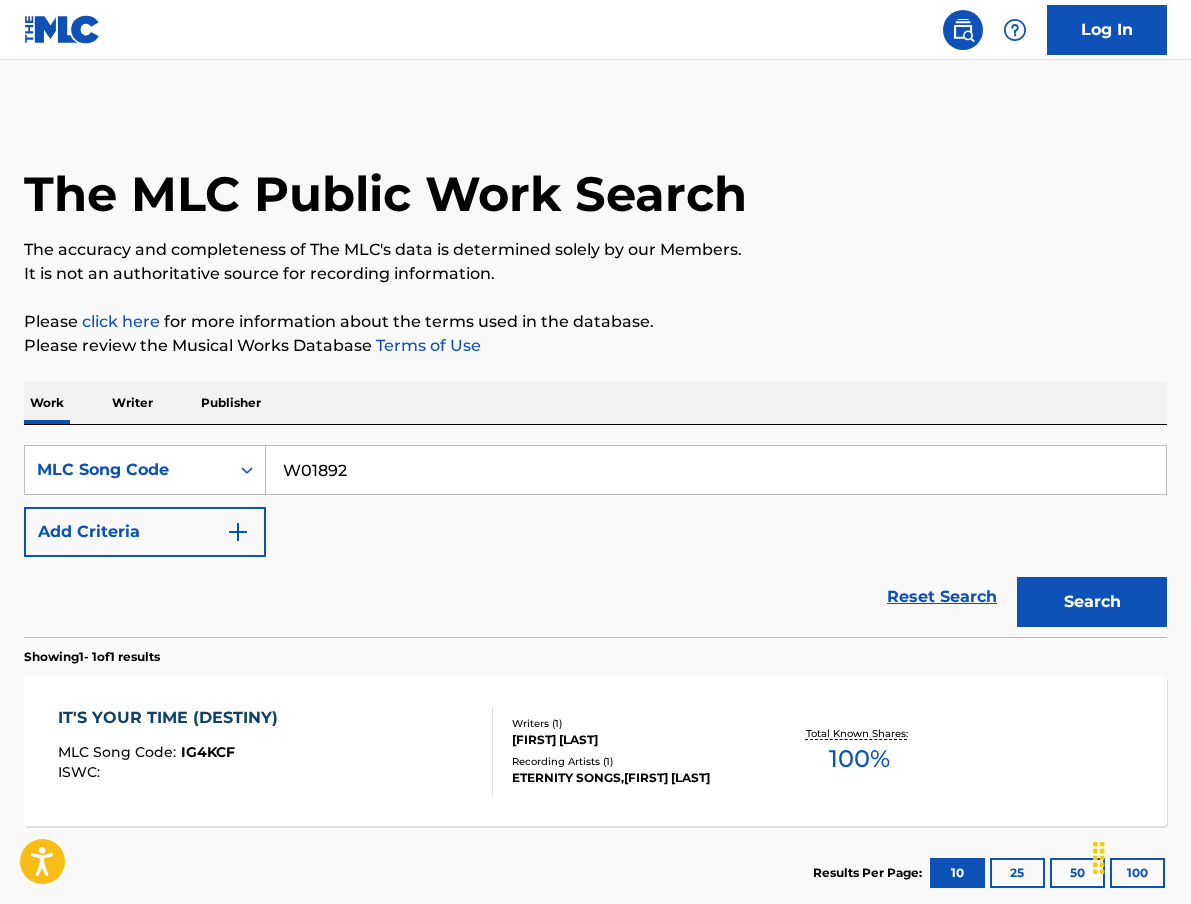 type on "W01892" 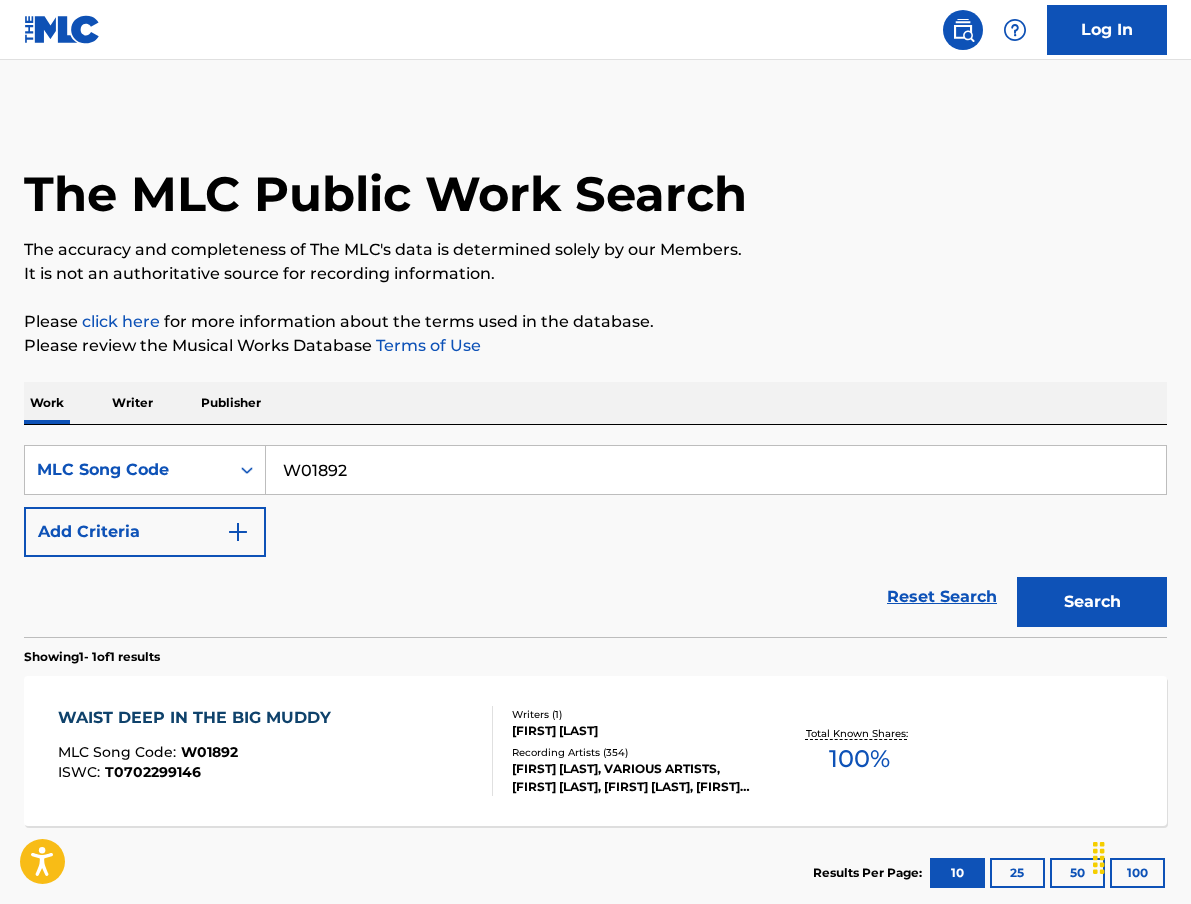 click on "WAIST DEEP IN THE BIG MUDDY" at bounding box center [199, 718] 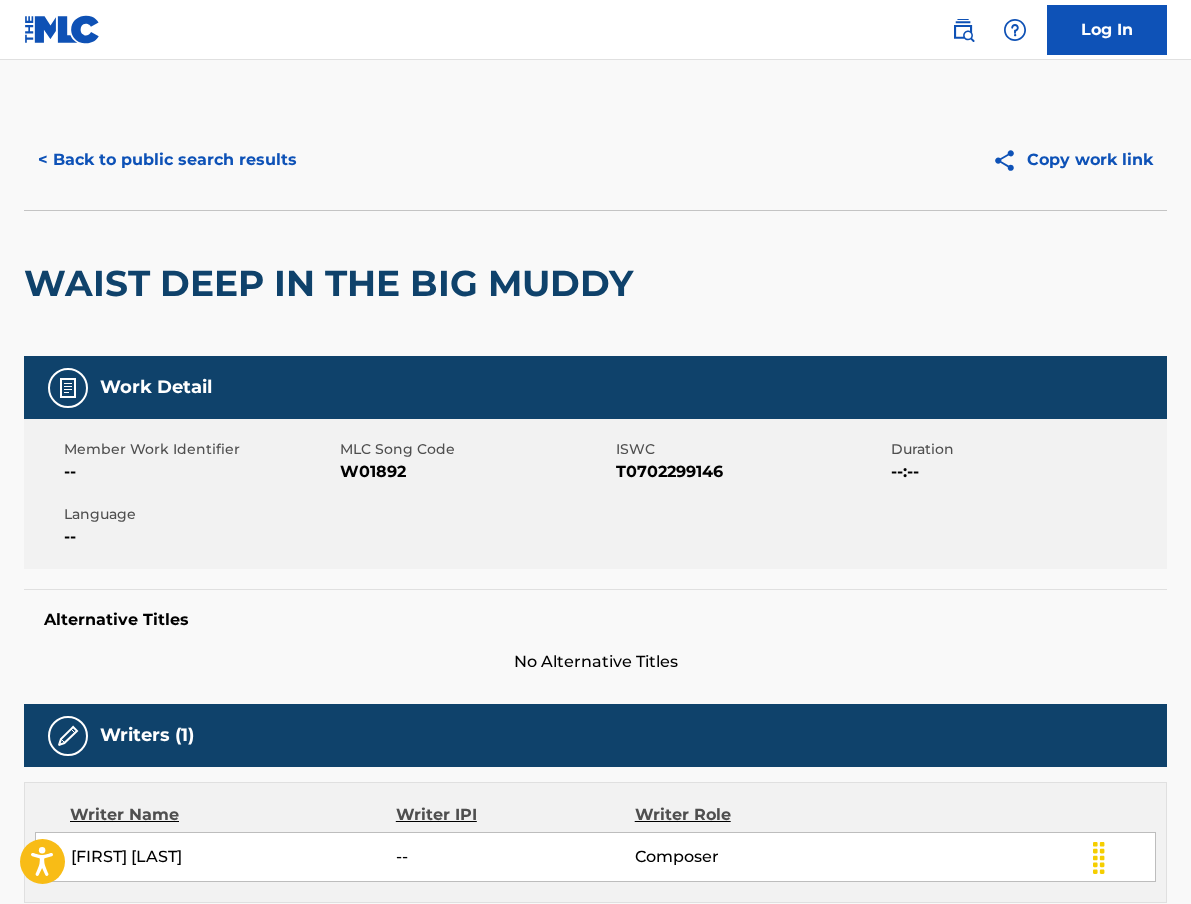 click on "W01892" at bounding box center (475, 472) 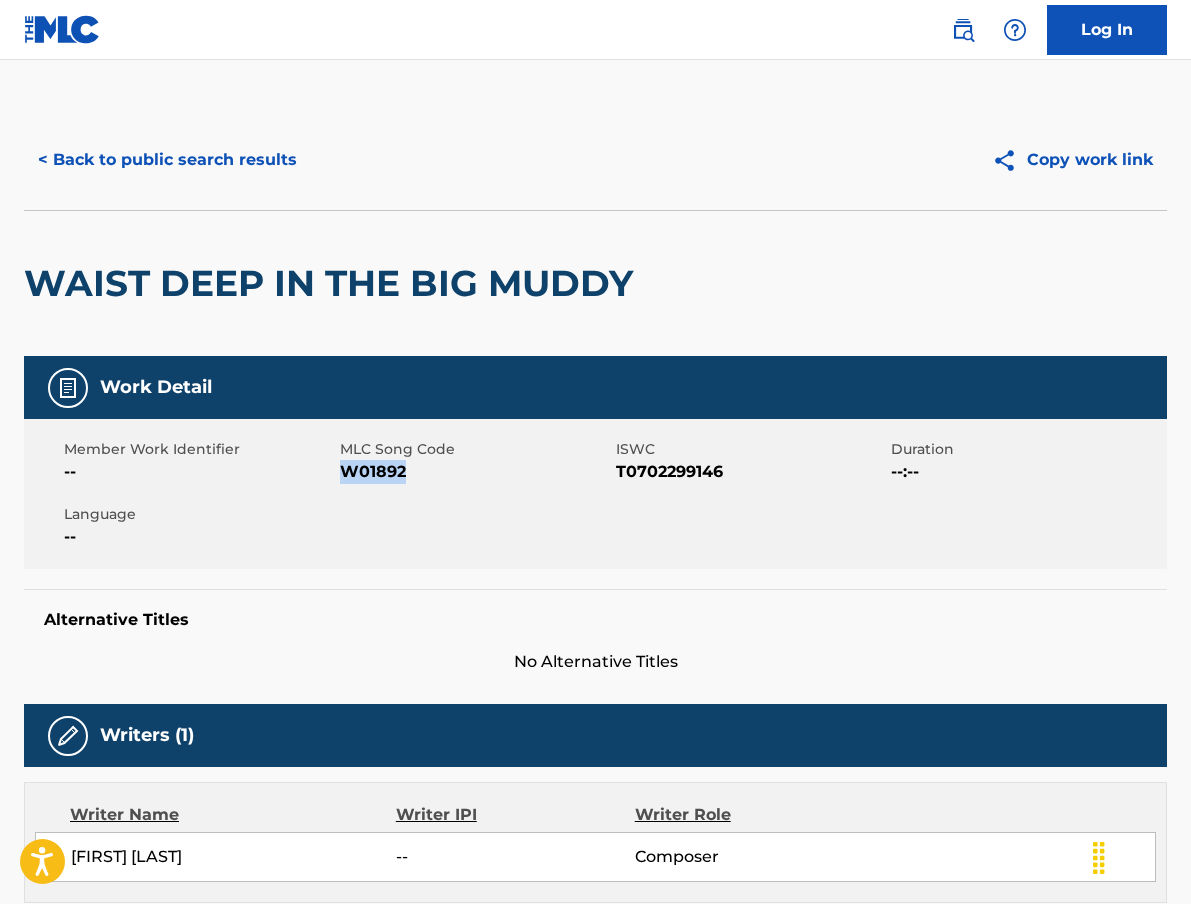 click on "W01892" at bounding box center (475, 472) 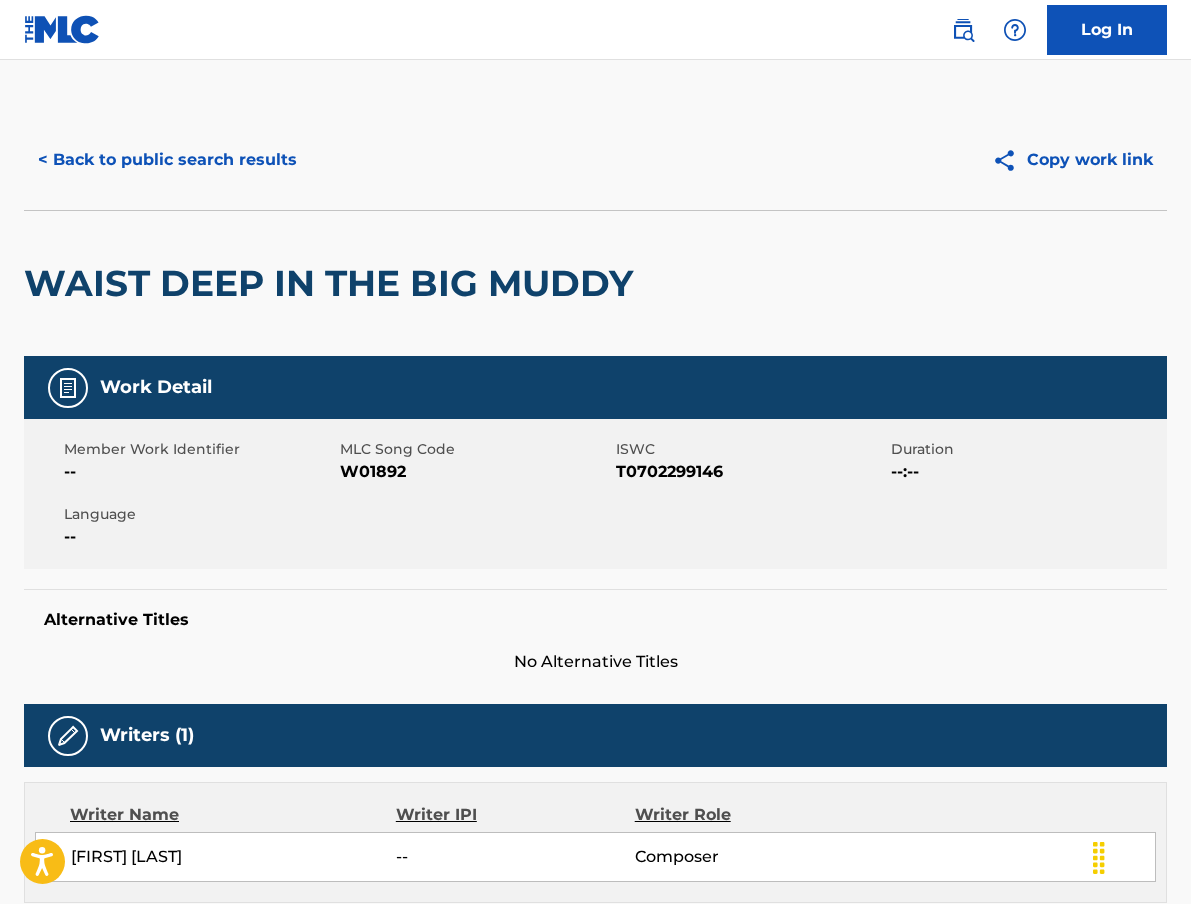click on "< Back to public search results Copy work link" at bounding box center [595, 160] 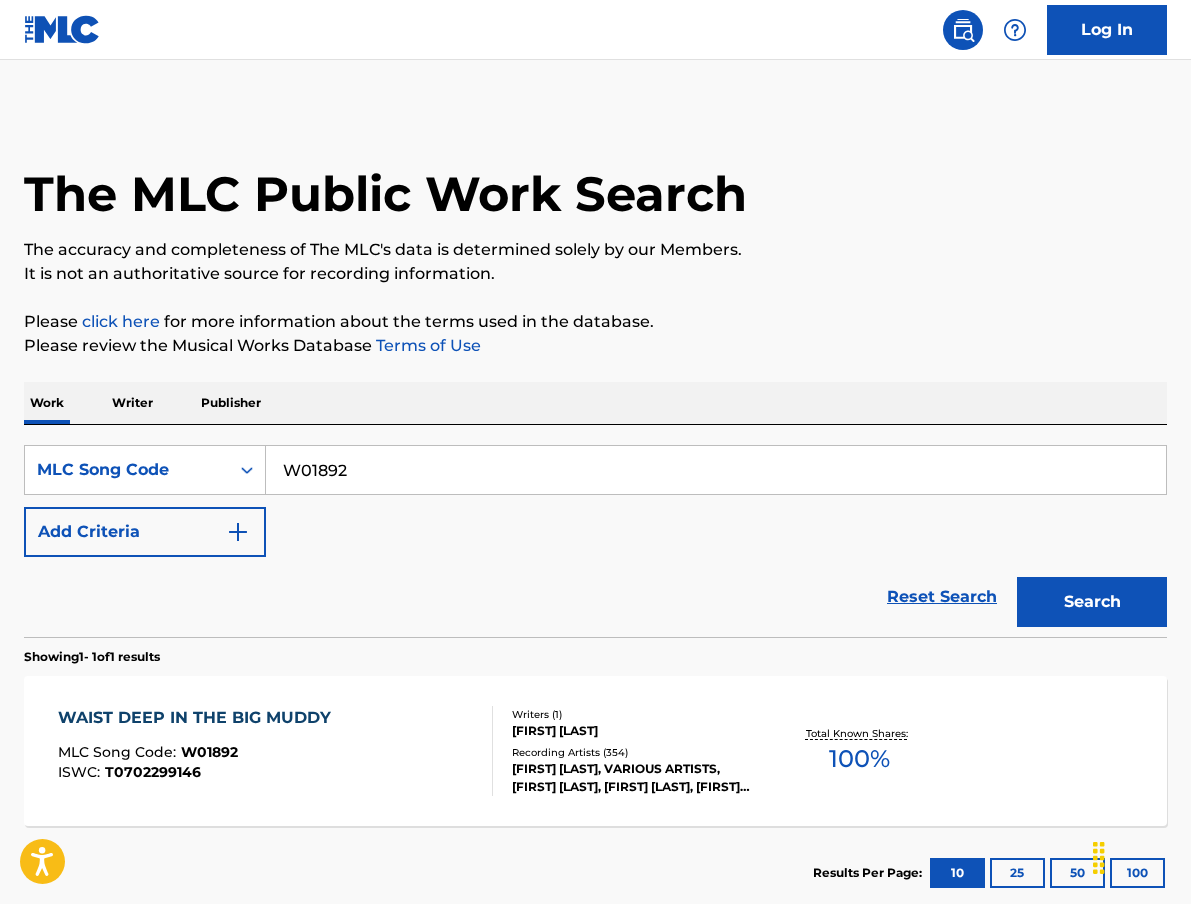 click on "W01892" at bounding box center [716, 470] 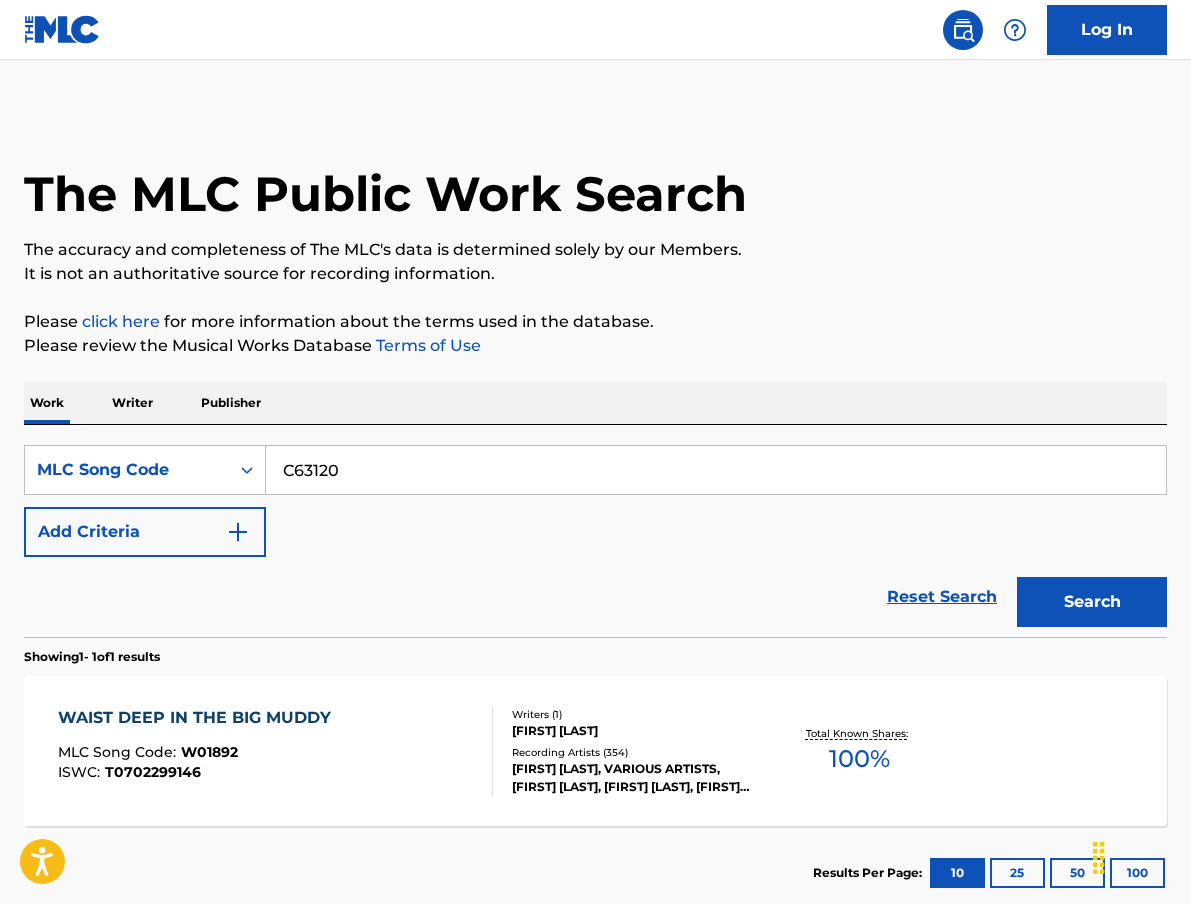 click on "Search" at bounding box center (1092, 602) 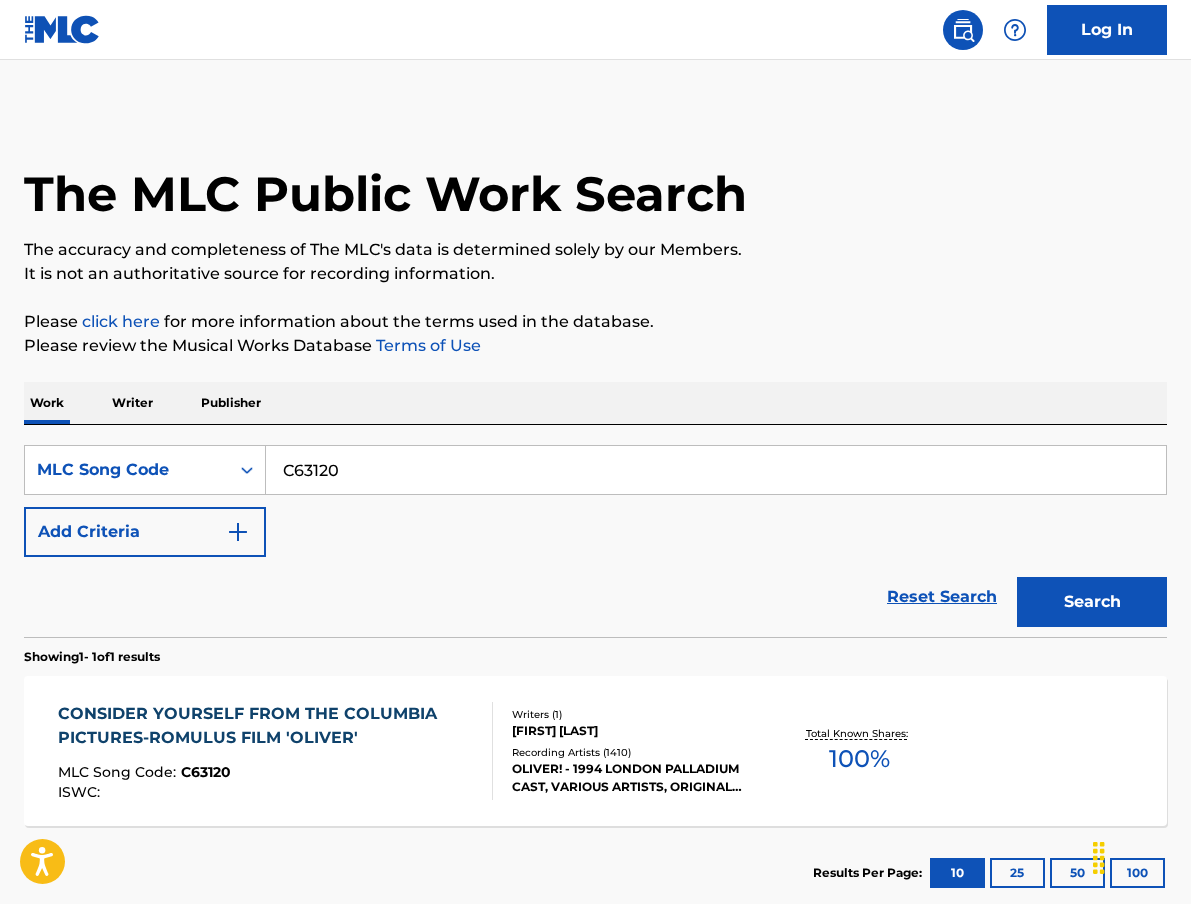 click on "C63120" at bounding box center [716, 470] 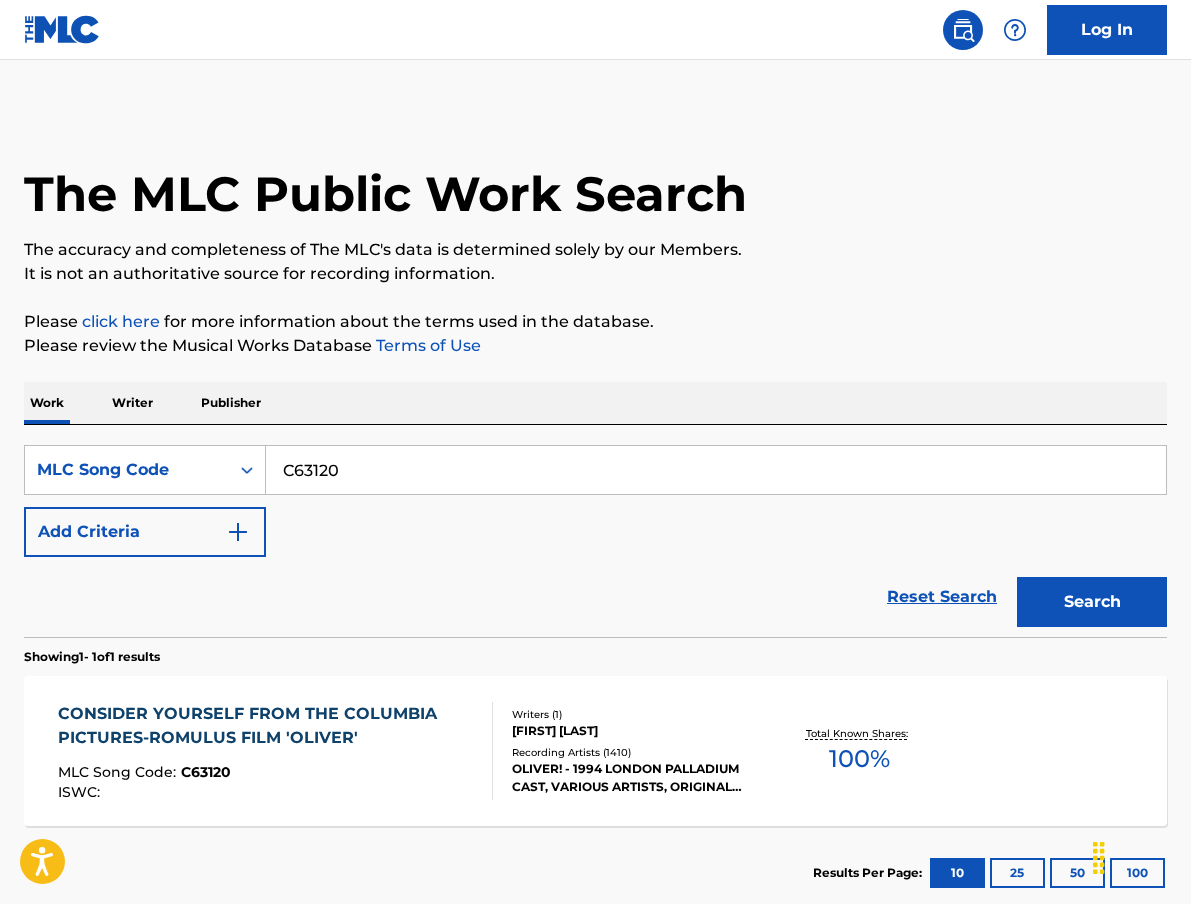 click on "C63120" at bounding box center (716, 470) 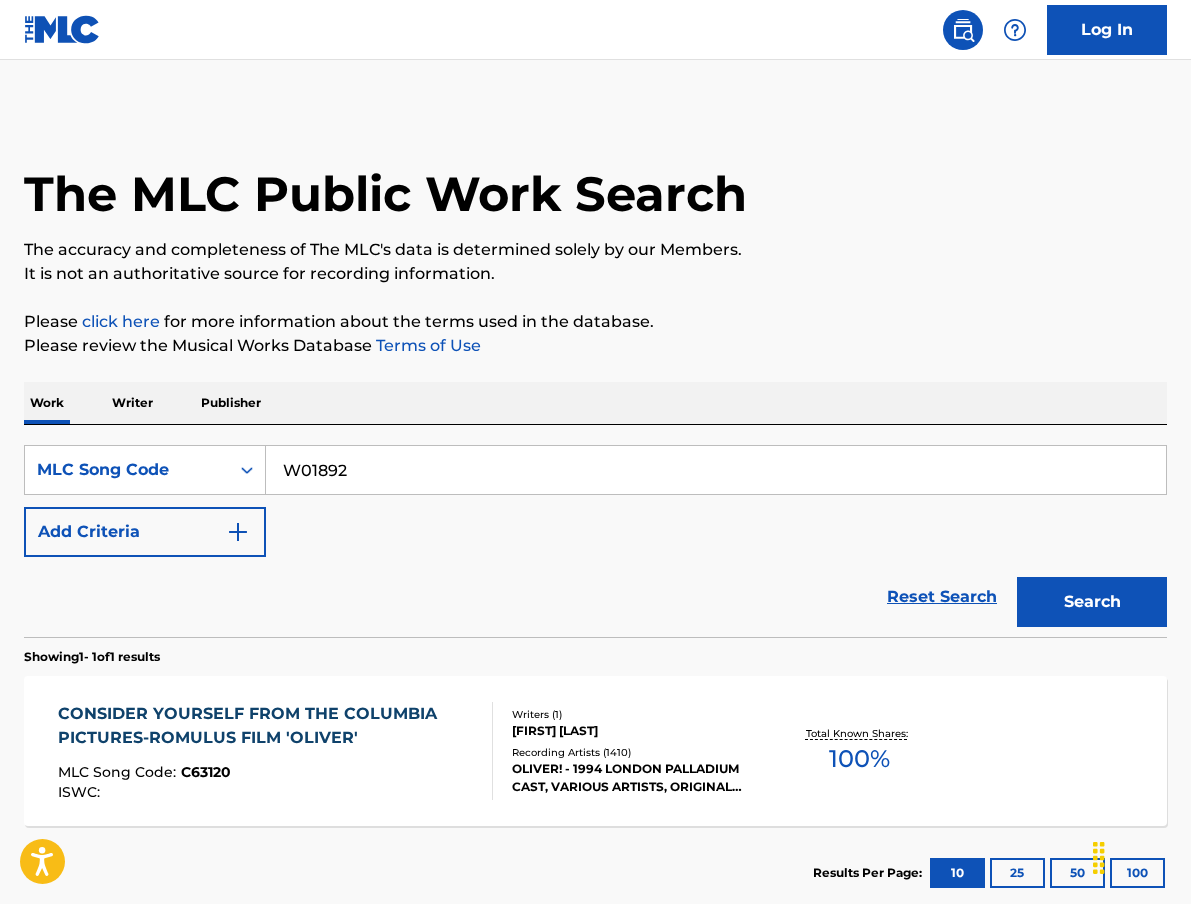 click on "Search" at bounding box center (1092, 602) 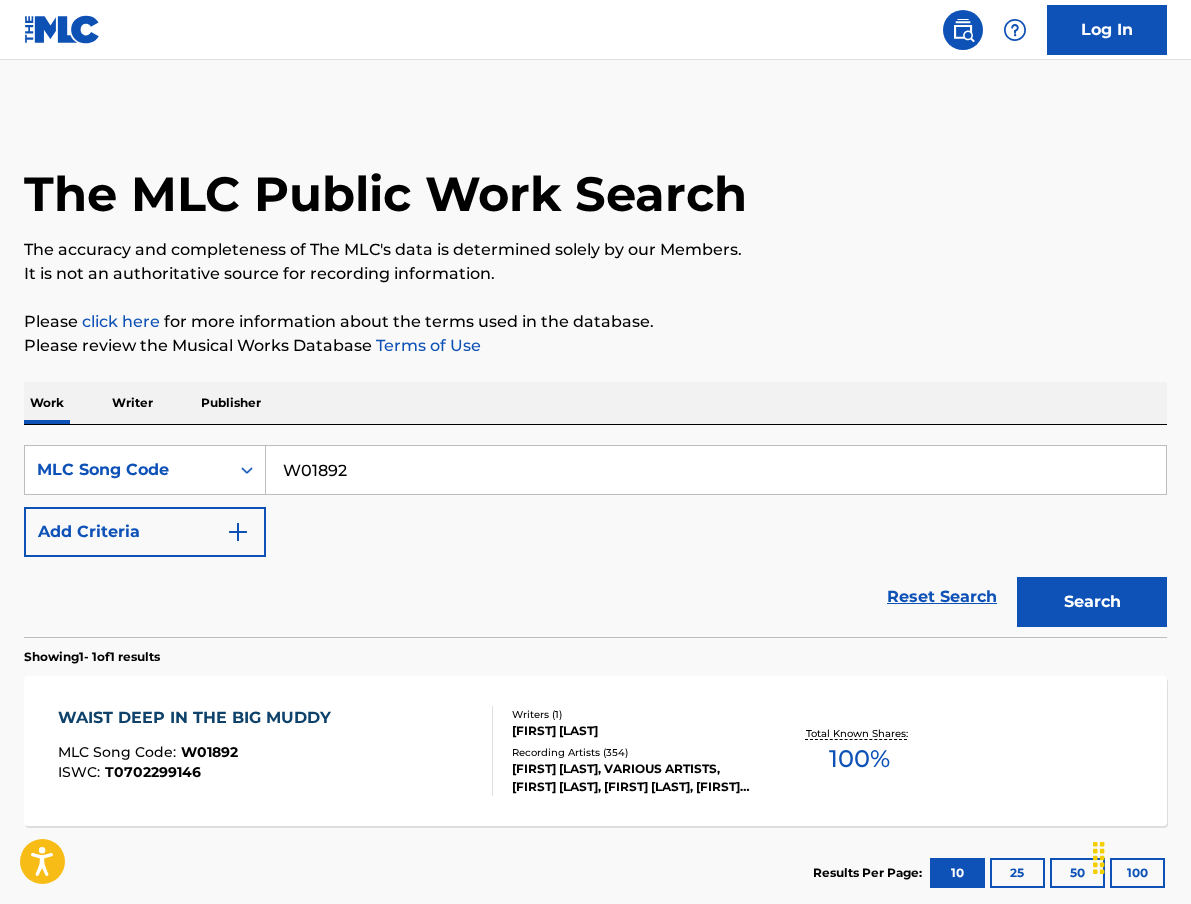 click on "W01892" at bounding box center [716, 470] 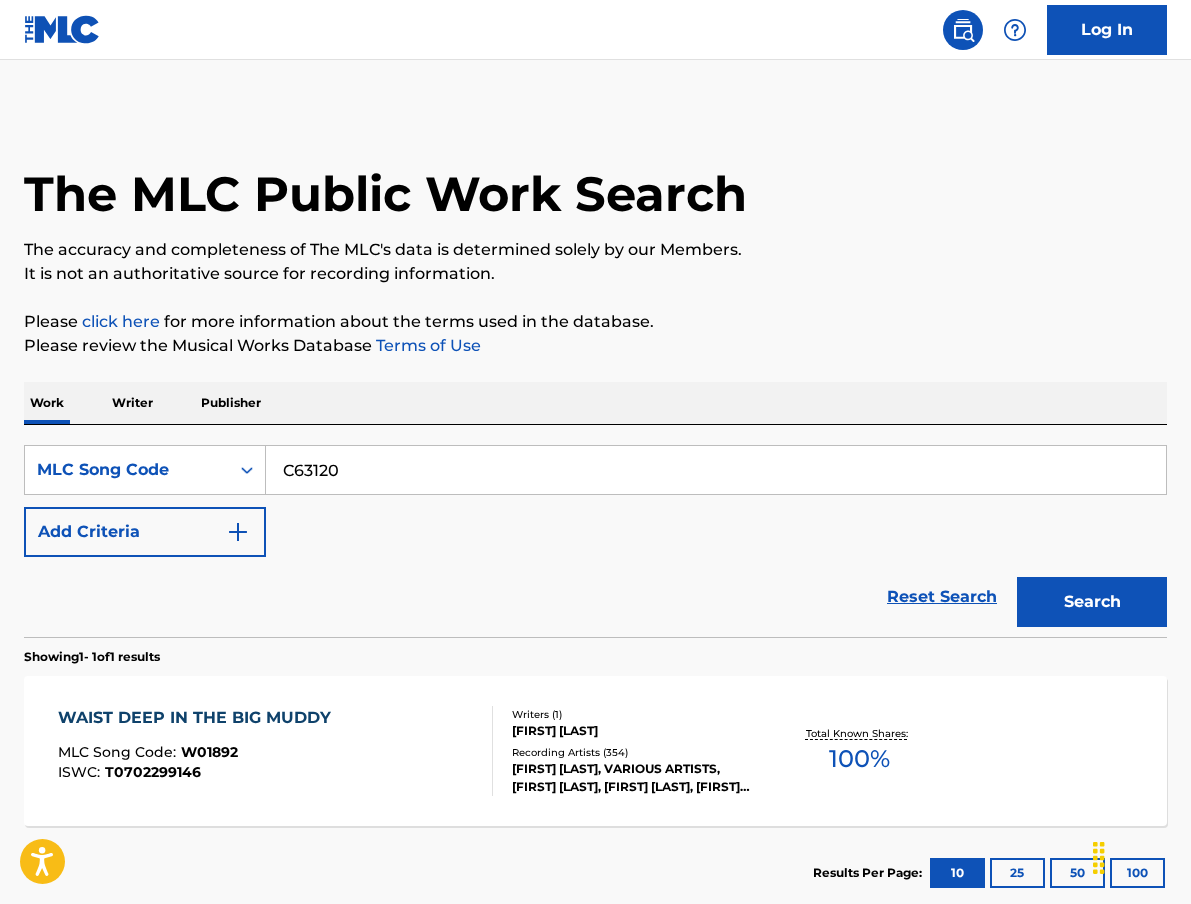 click on "Search" at bounding box center [1092, 602] 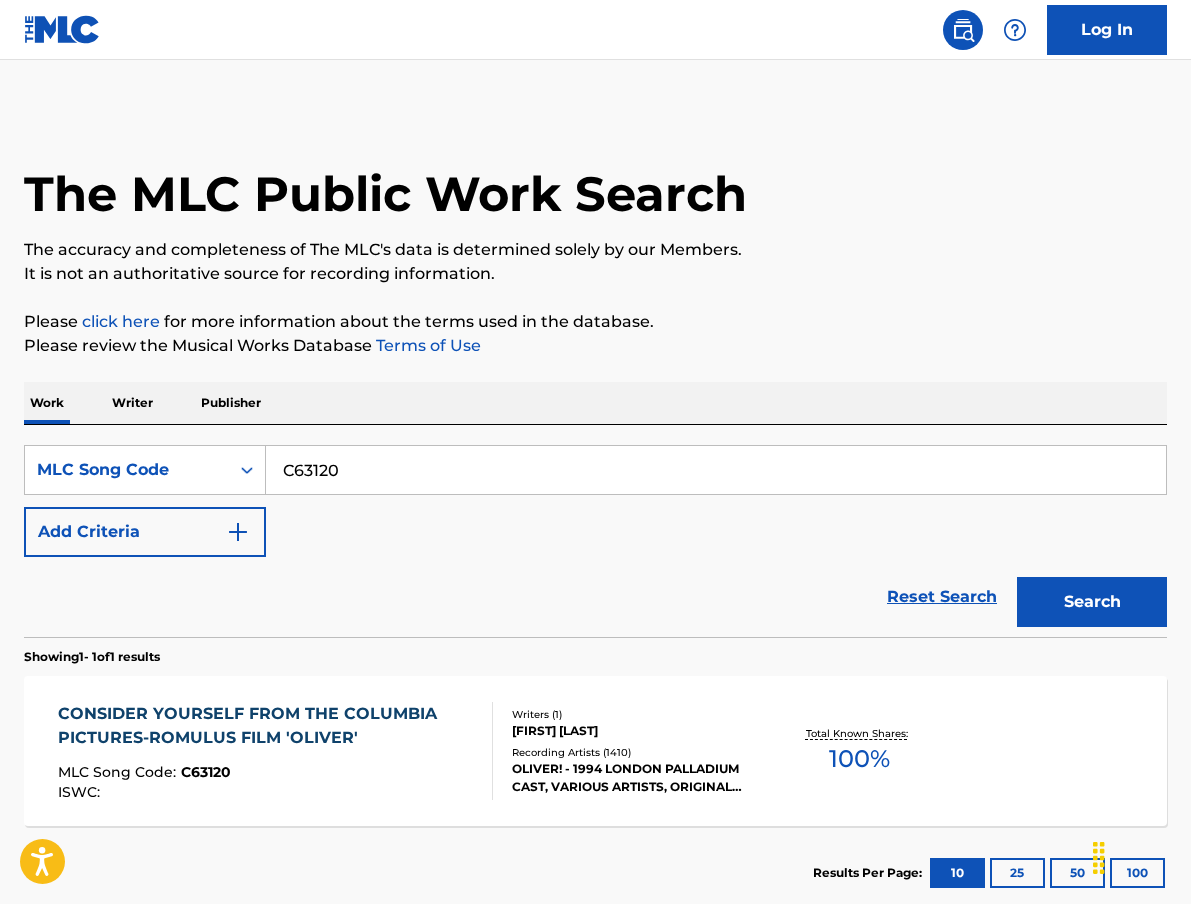 click on "C63120" at bounding box center (716, 470) 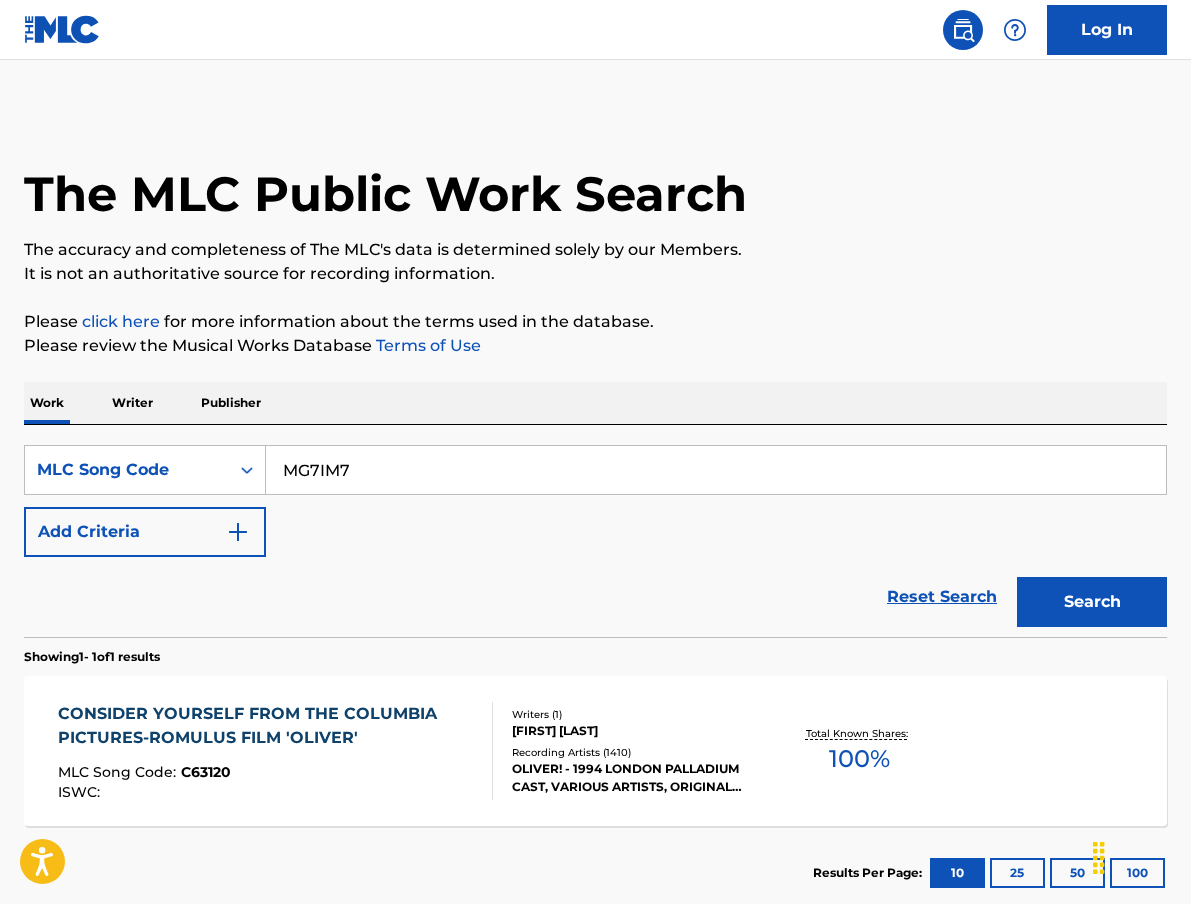 click on "Search" at bounding box center [1092, 602] 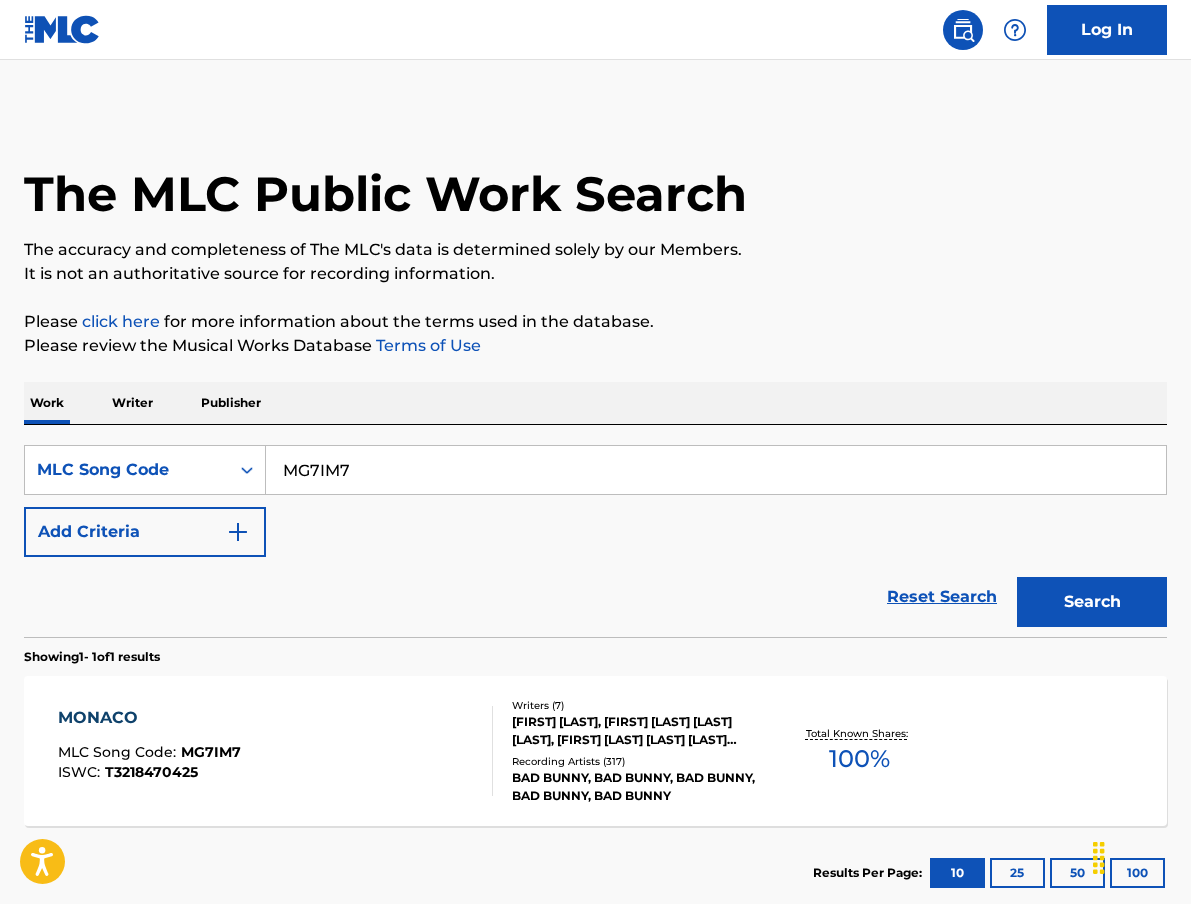 click on "MG7IM7" at bounding box center (716, 470) 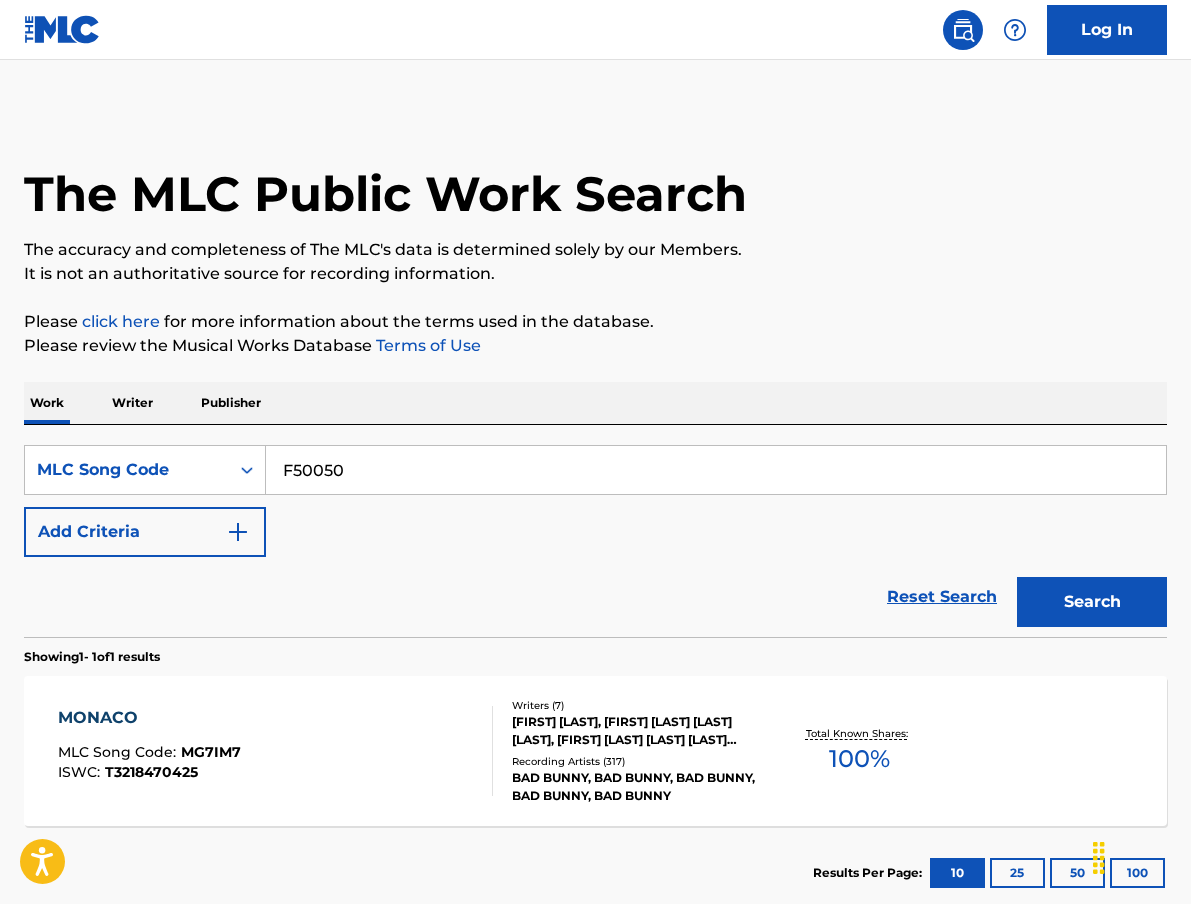 click on "Search" at bounding box center [1092, 602] 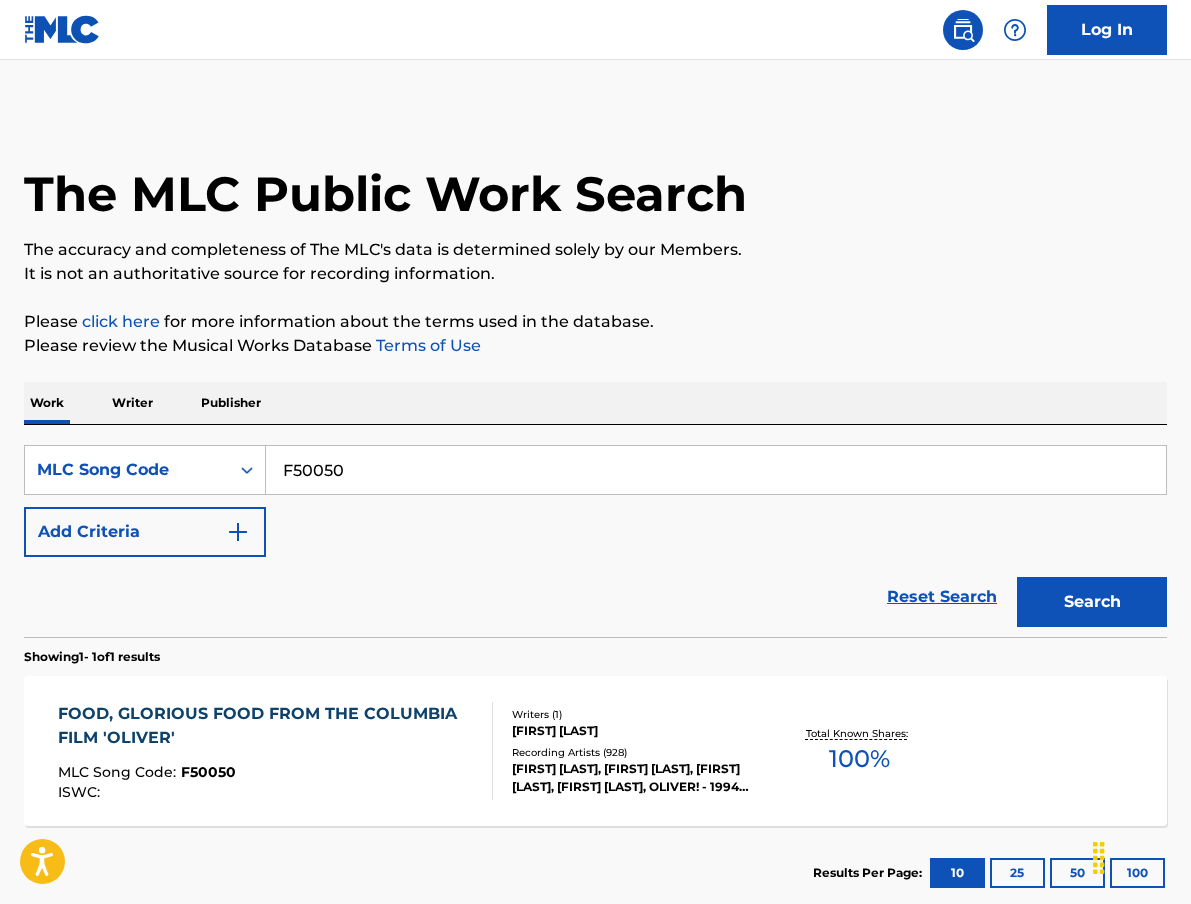 click on "F50050" at bounding box center (716, 470) 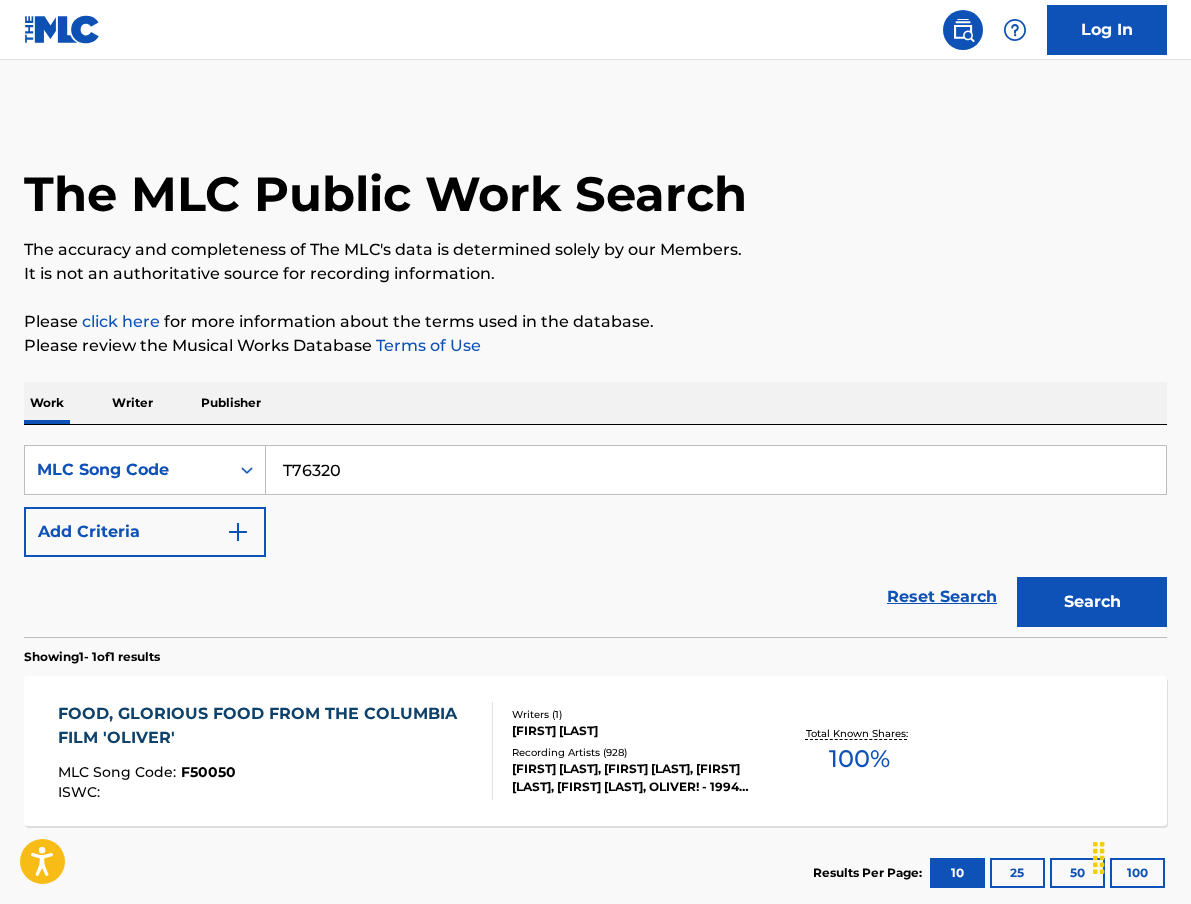 click on "Search" at bounding box center [1092, 602] 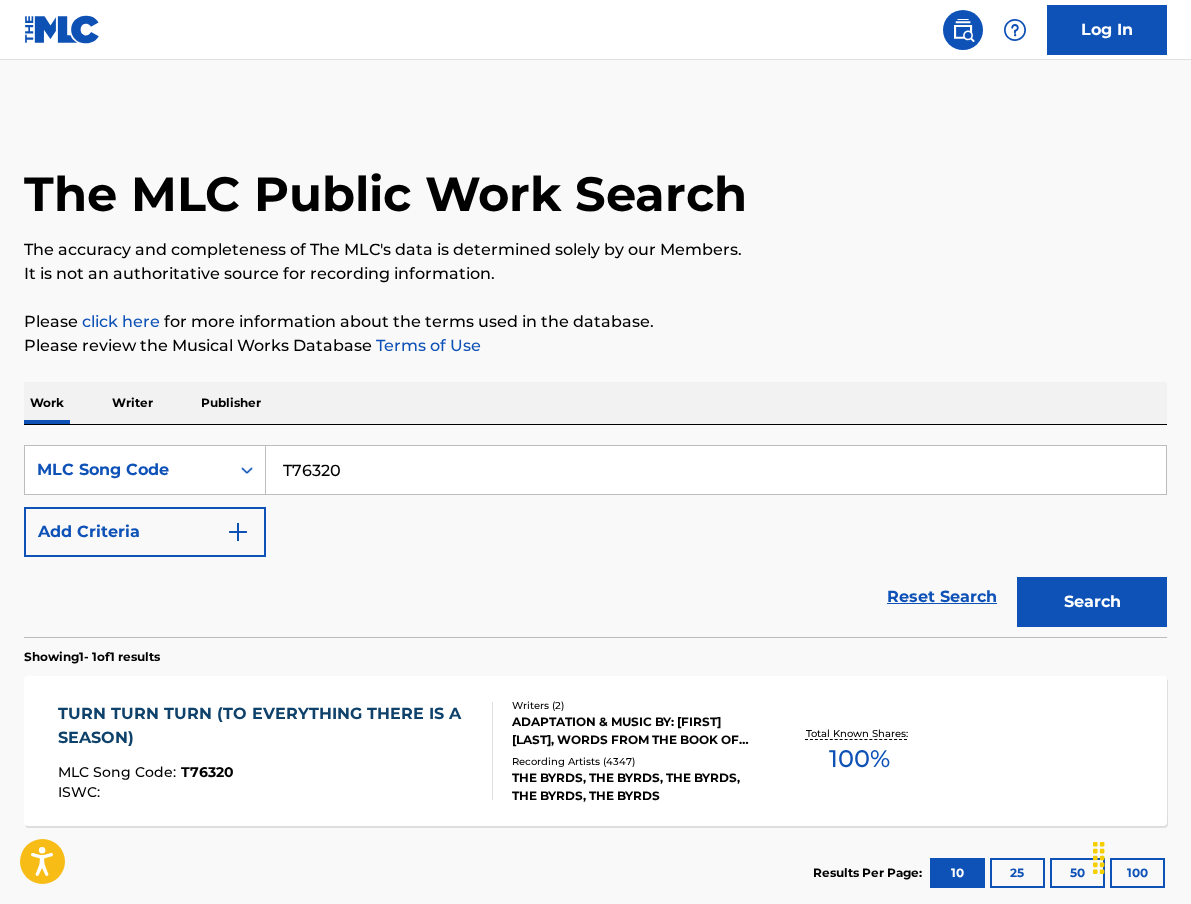 click on "SearchWithCriteriac25c516c-8cc2-43de-87fc-53eaf5c9354e MLC Song Code T76320 Add Criteria" at bounding box center [595, 501] 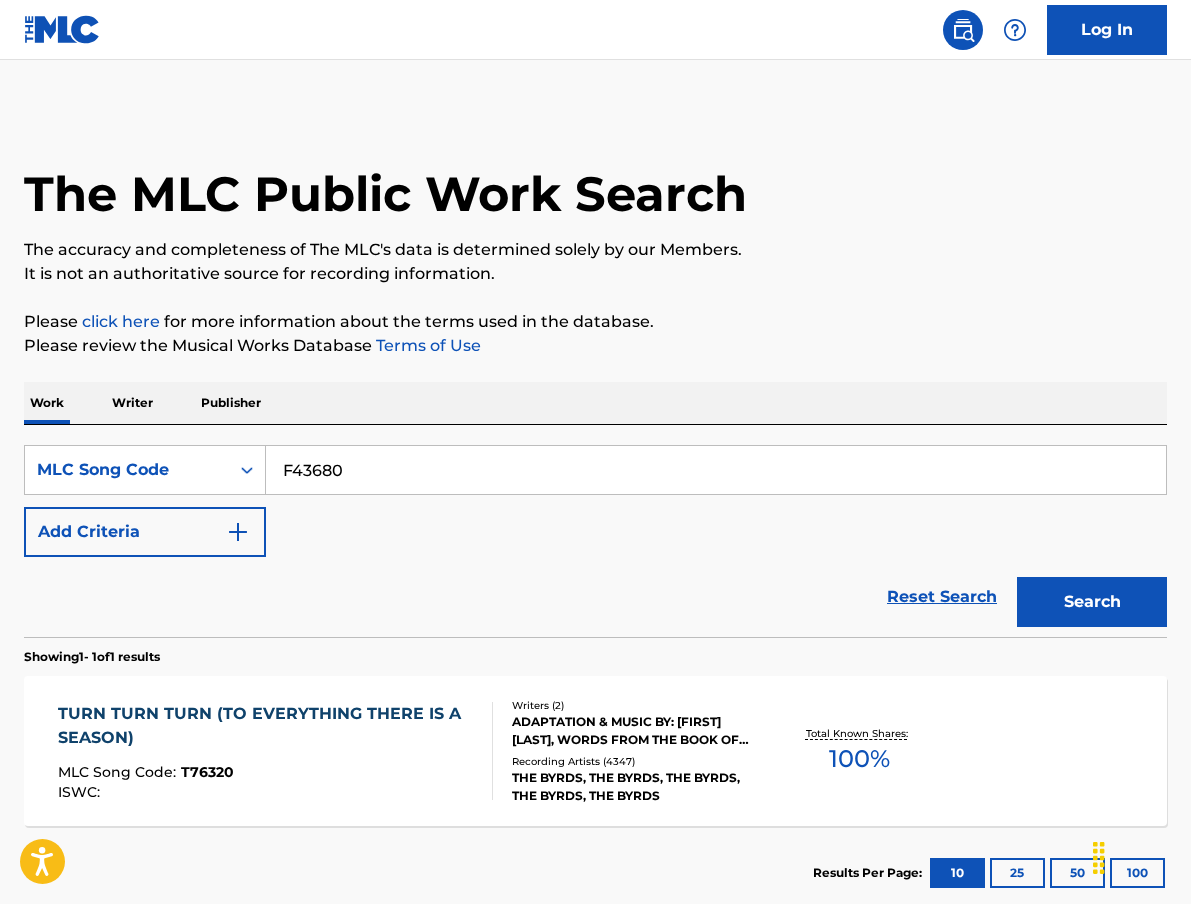 click on "Search" at bounding box center [1092, 602] 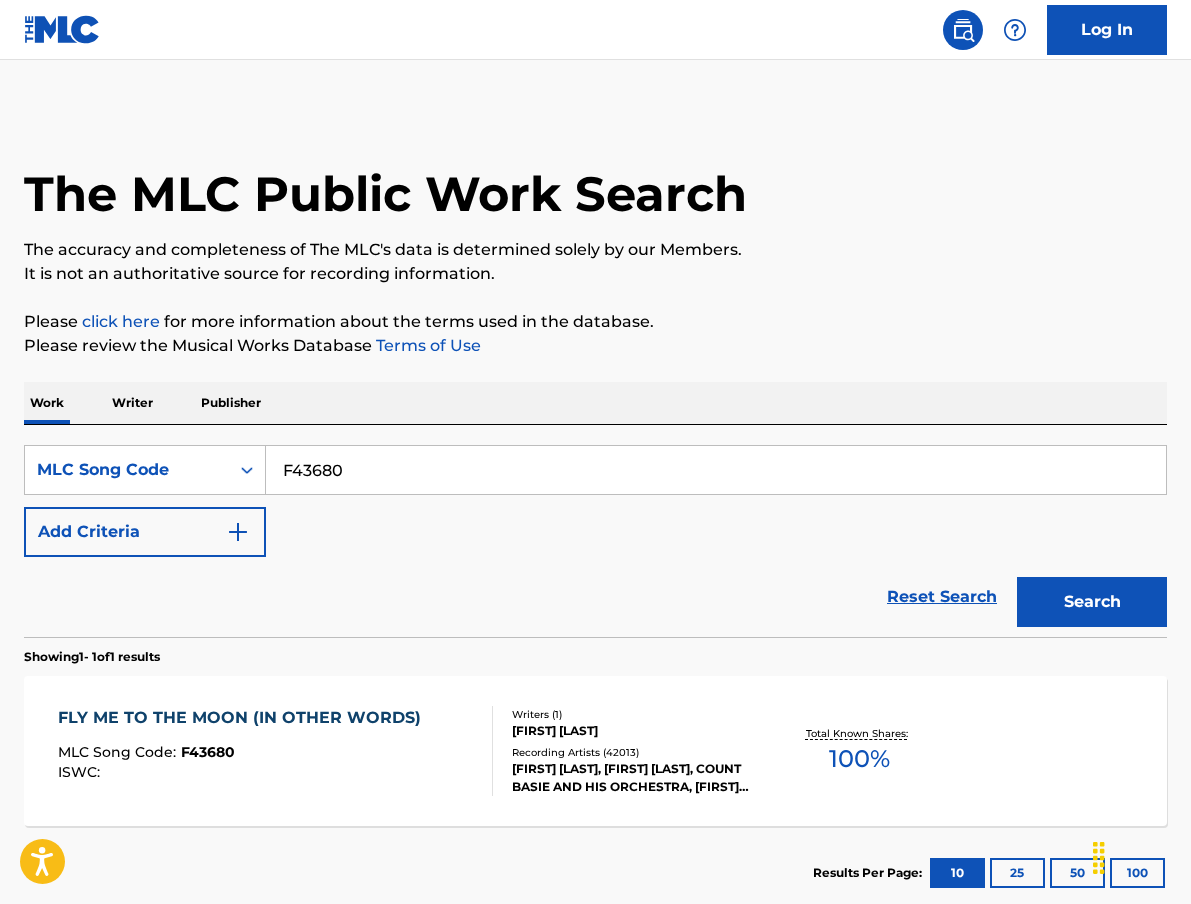 click on "F43680" at bounding box center [716, 470] 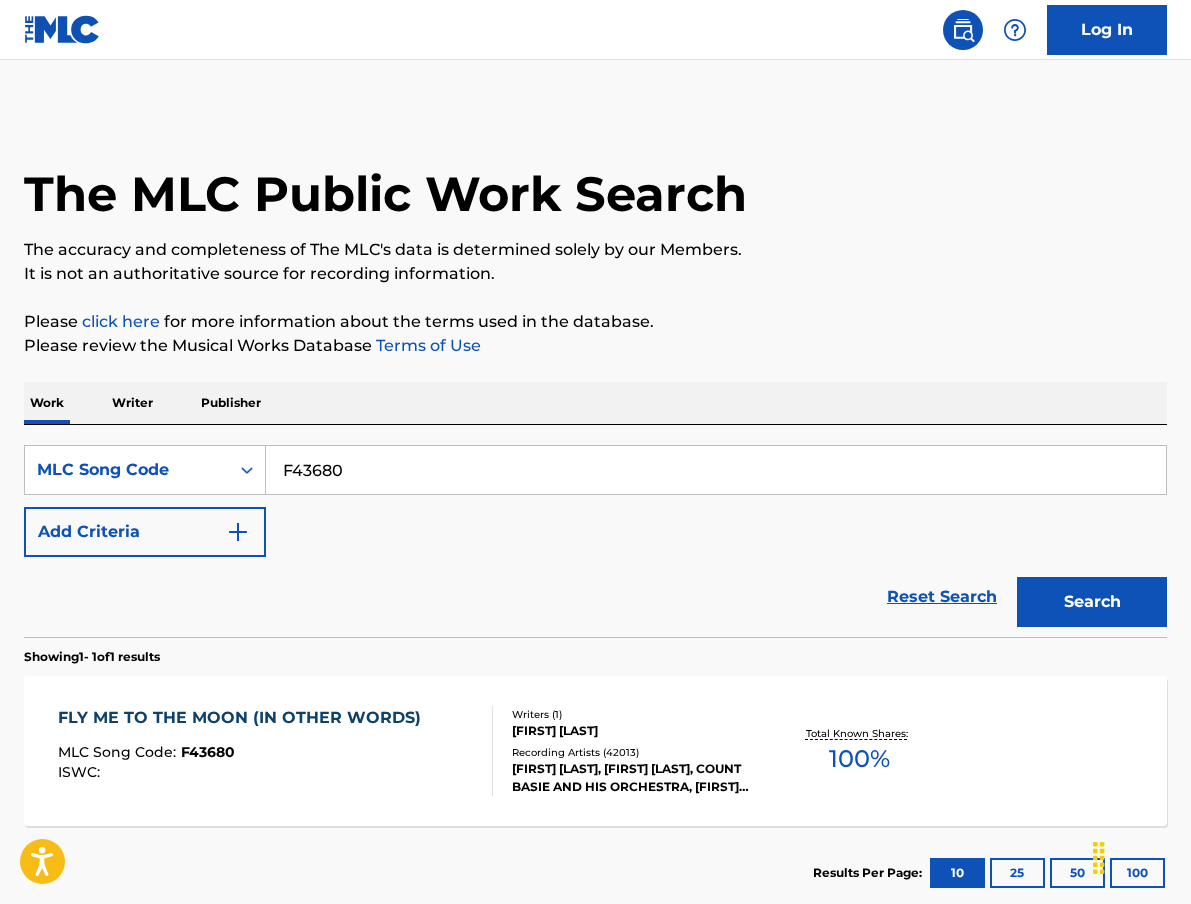 paste on "5005" 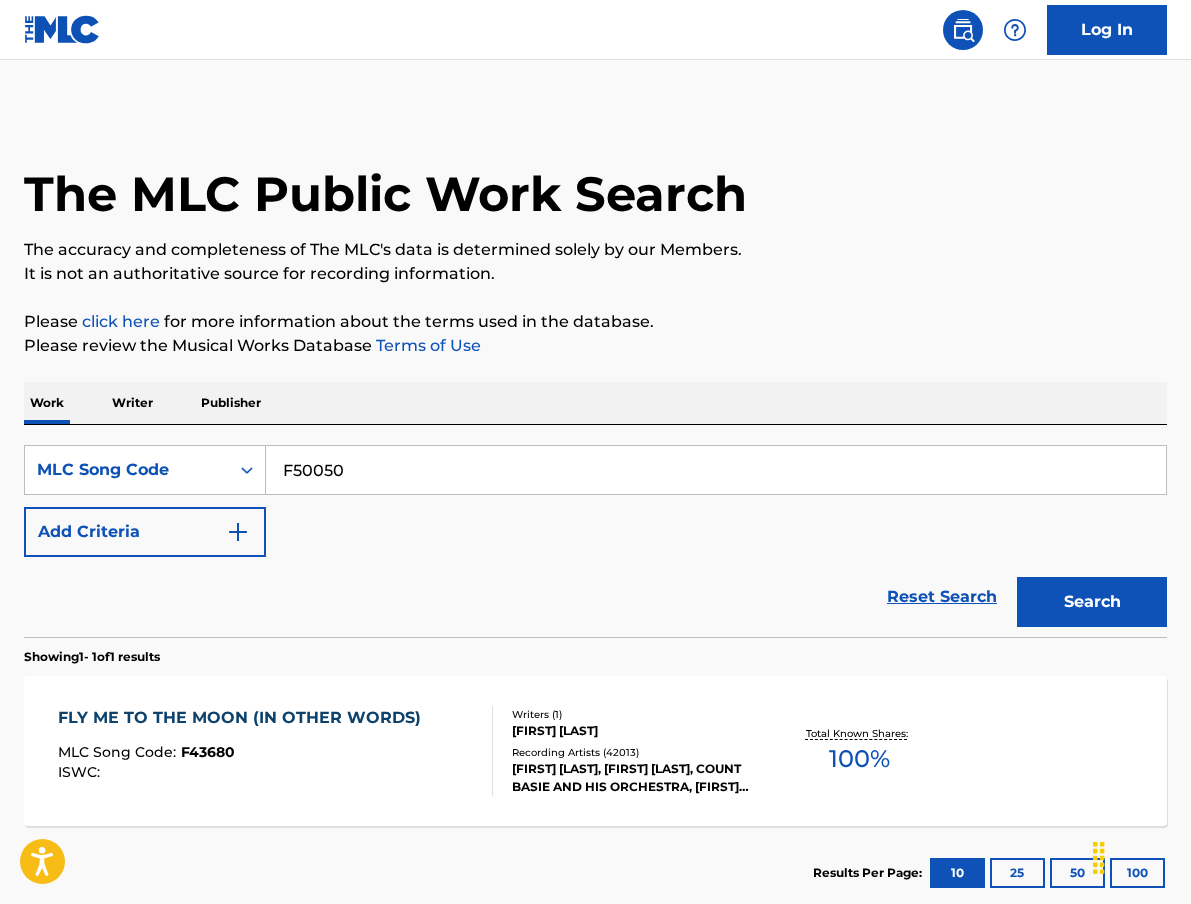 click on "Search" at bounding box center (1092, 602) 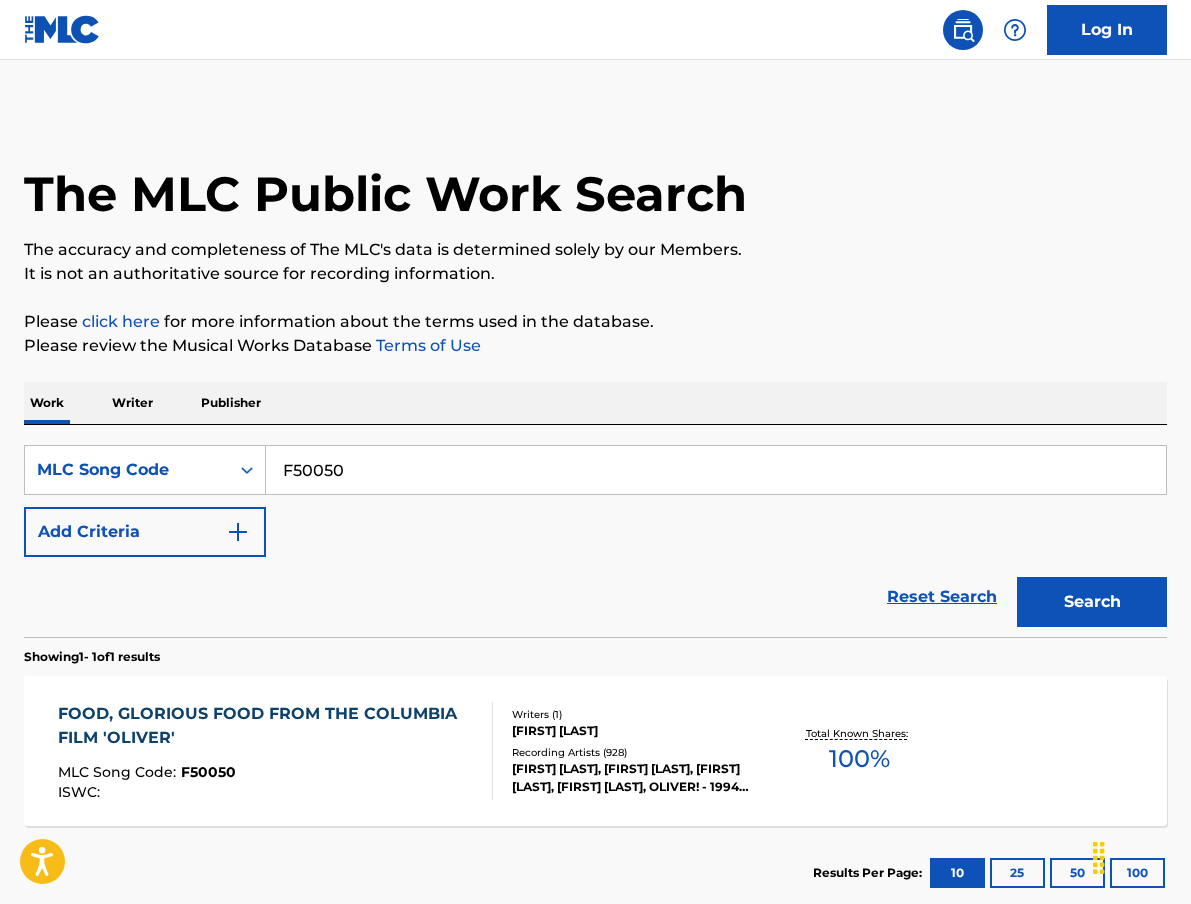 click on "SearchWithCriteriac25c516c-8cc2-43de-87fc-53eaf5c9354e MLC Song Code F50050 Add Criteria Reset Search Search" at bounding box center [595, 531] 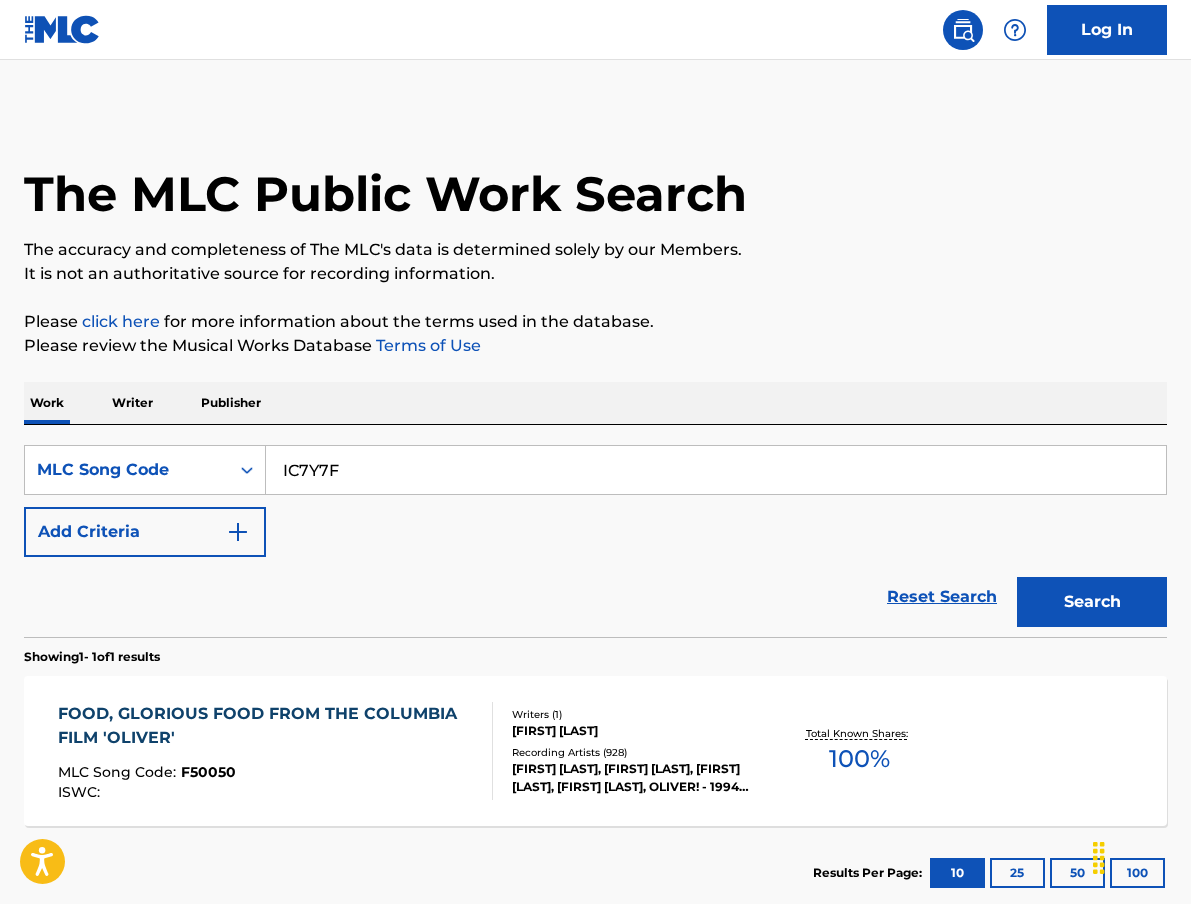 click on "Search" at bounding box center [1092, 602] 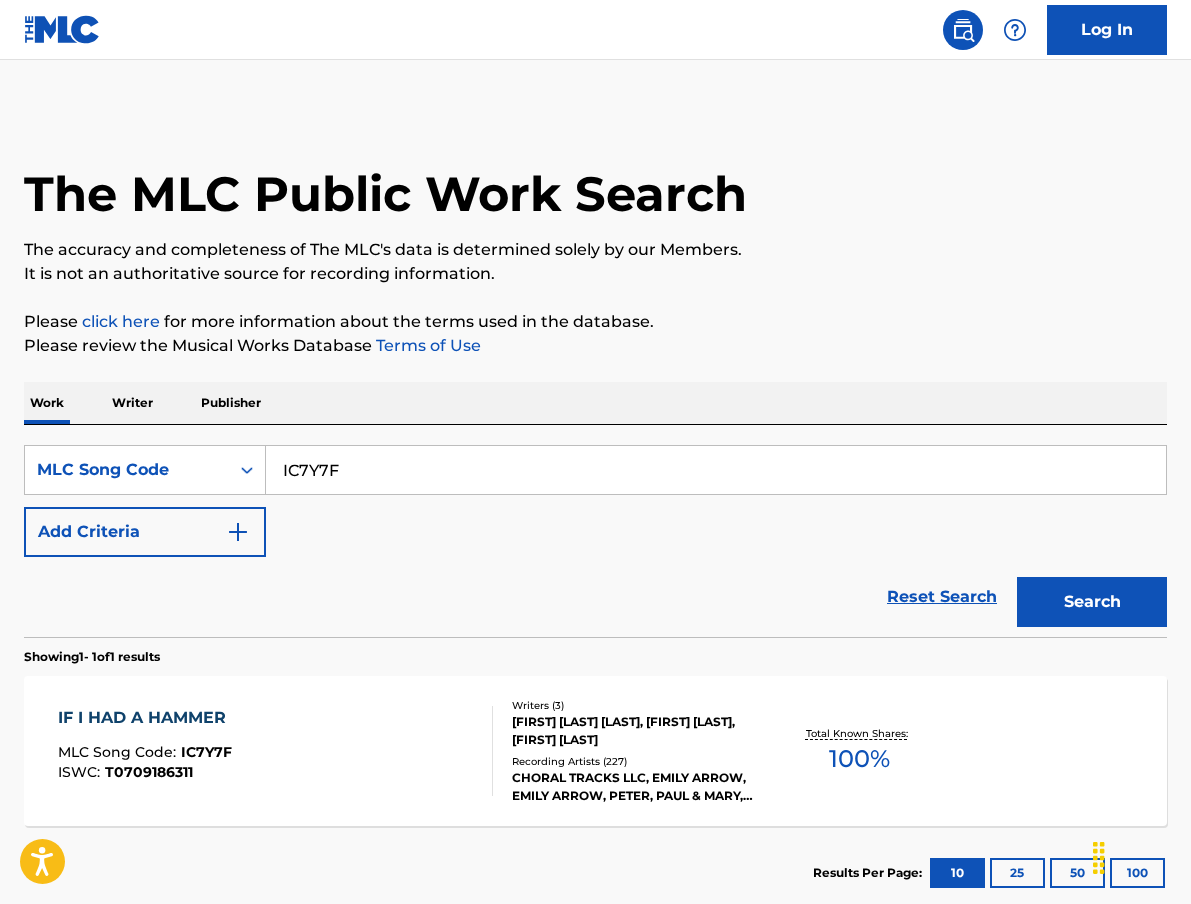 click on "IC7Y7F" at bounding box center (716, 470) 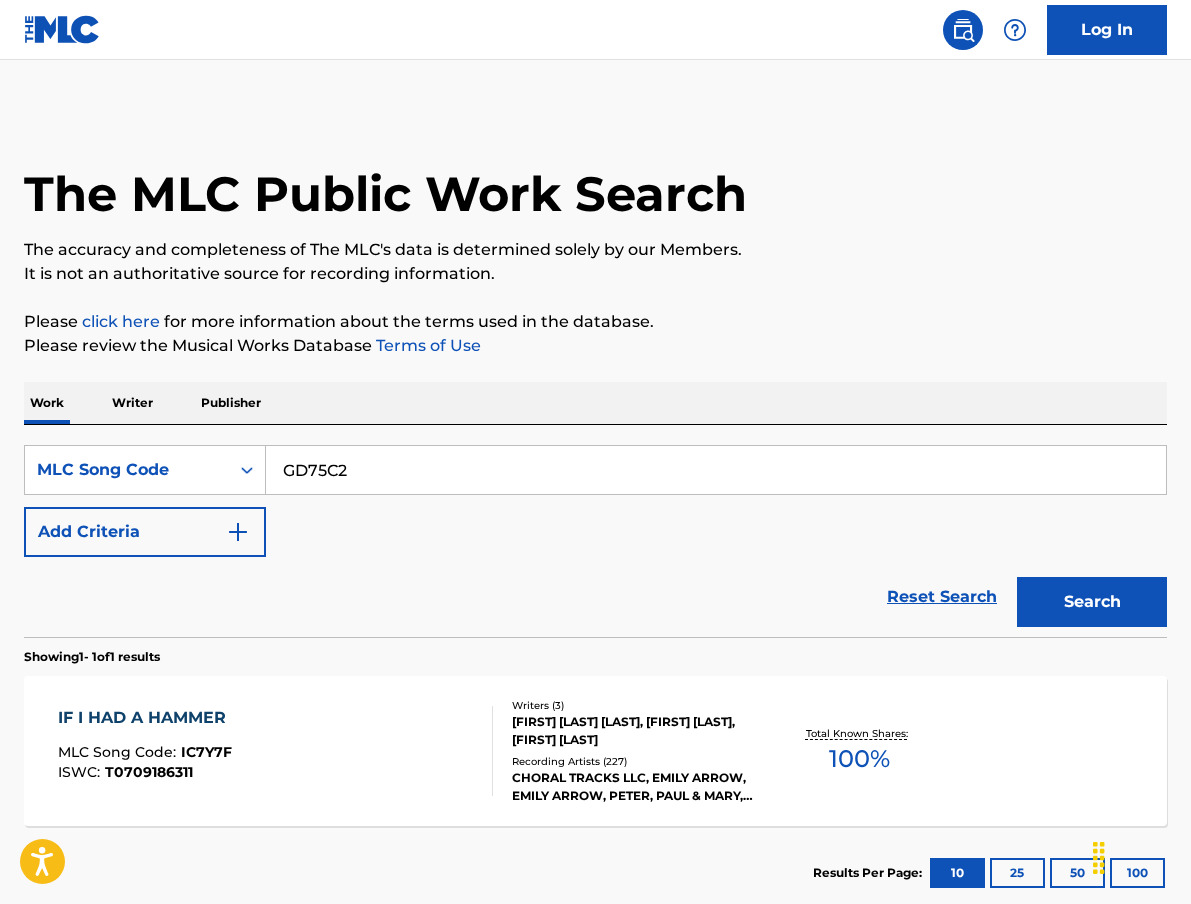 click on "Search" at bounding box center [1092, 602] 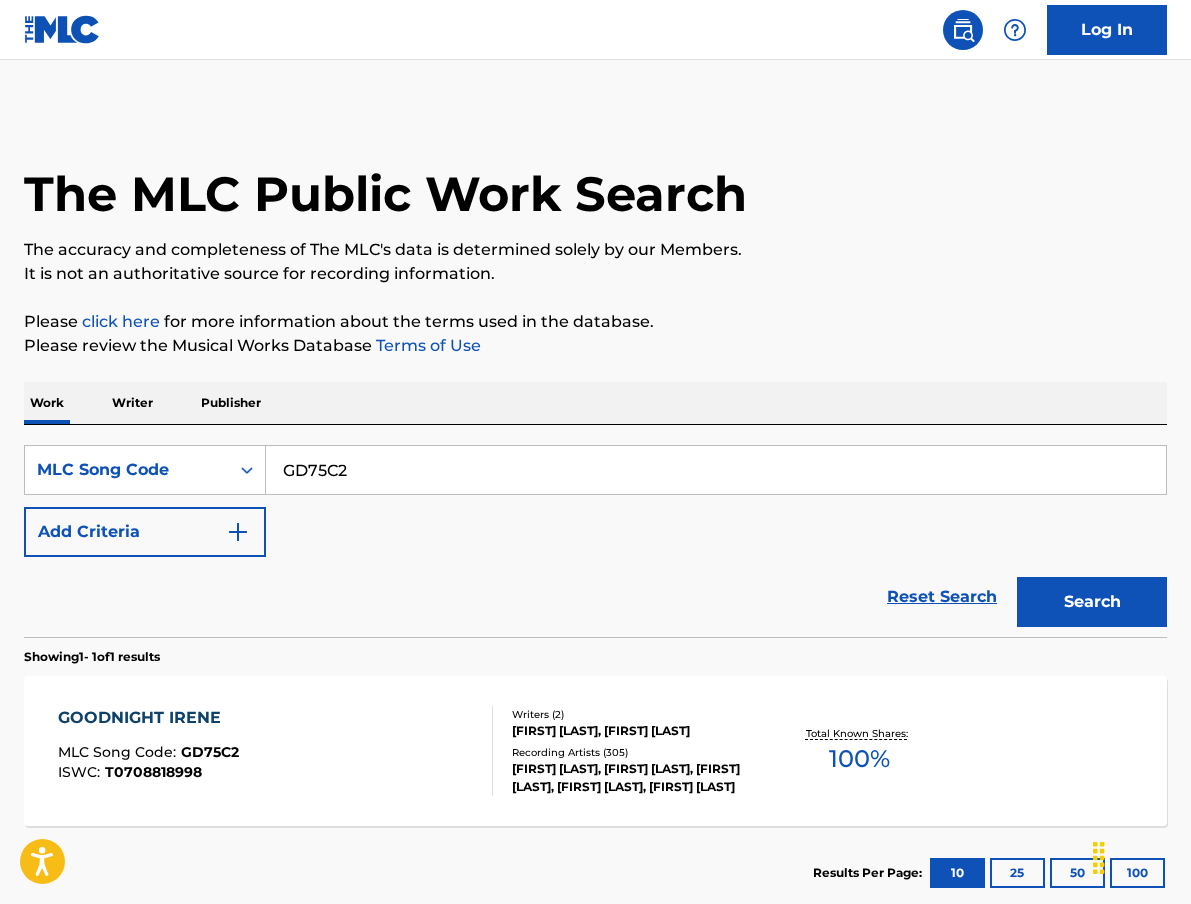 click on "GD75C2" at bounding box center [716, 470] 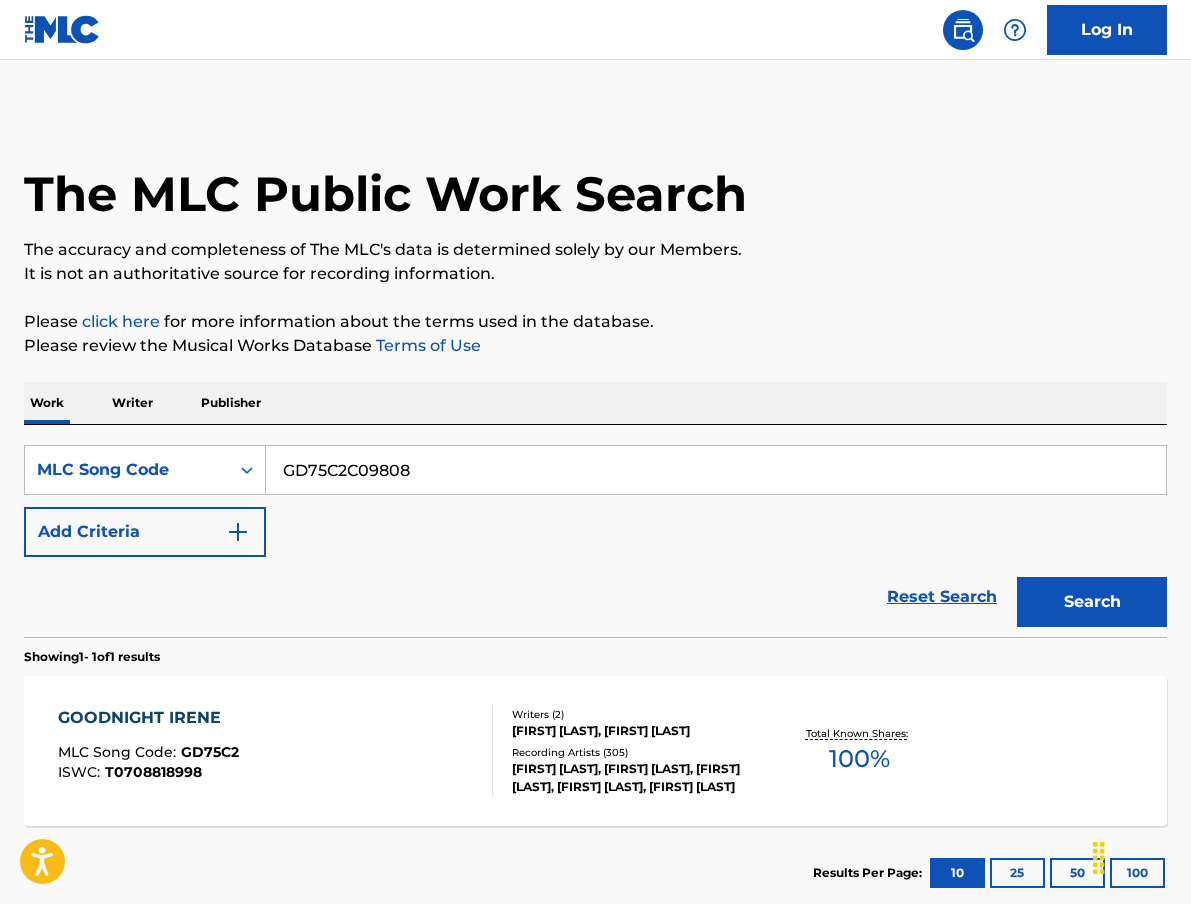 paste 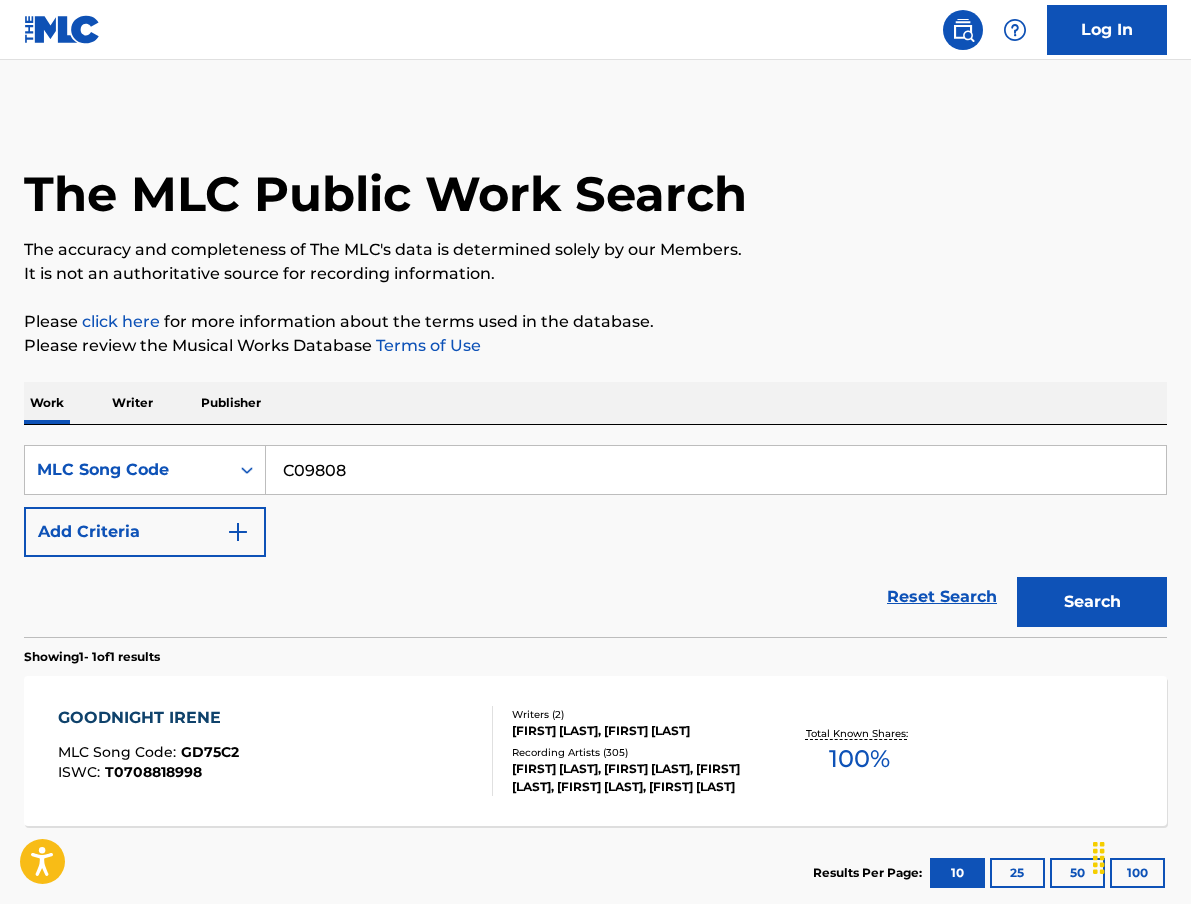 click on "Search" at bounding box center (1092, 602) 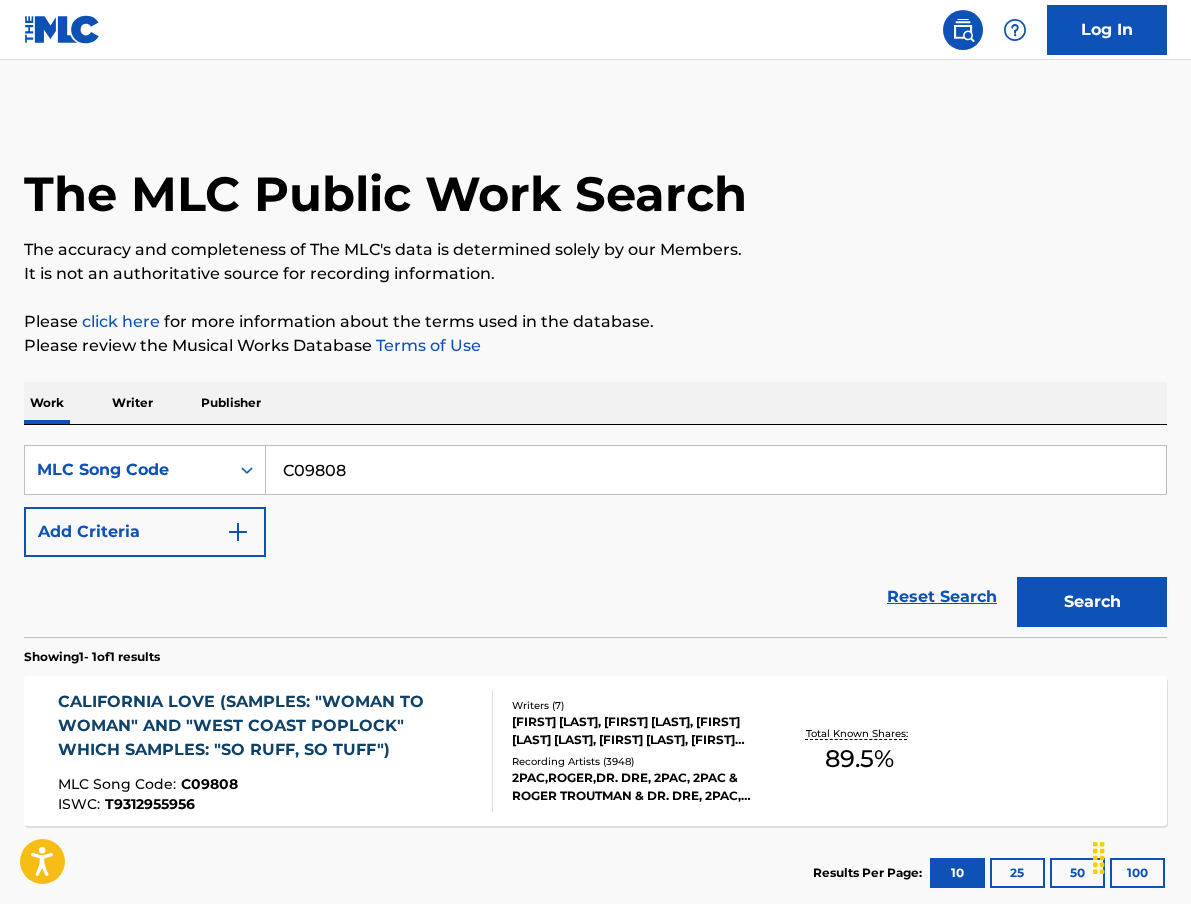 paste on "A77760" 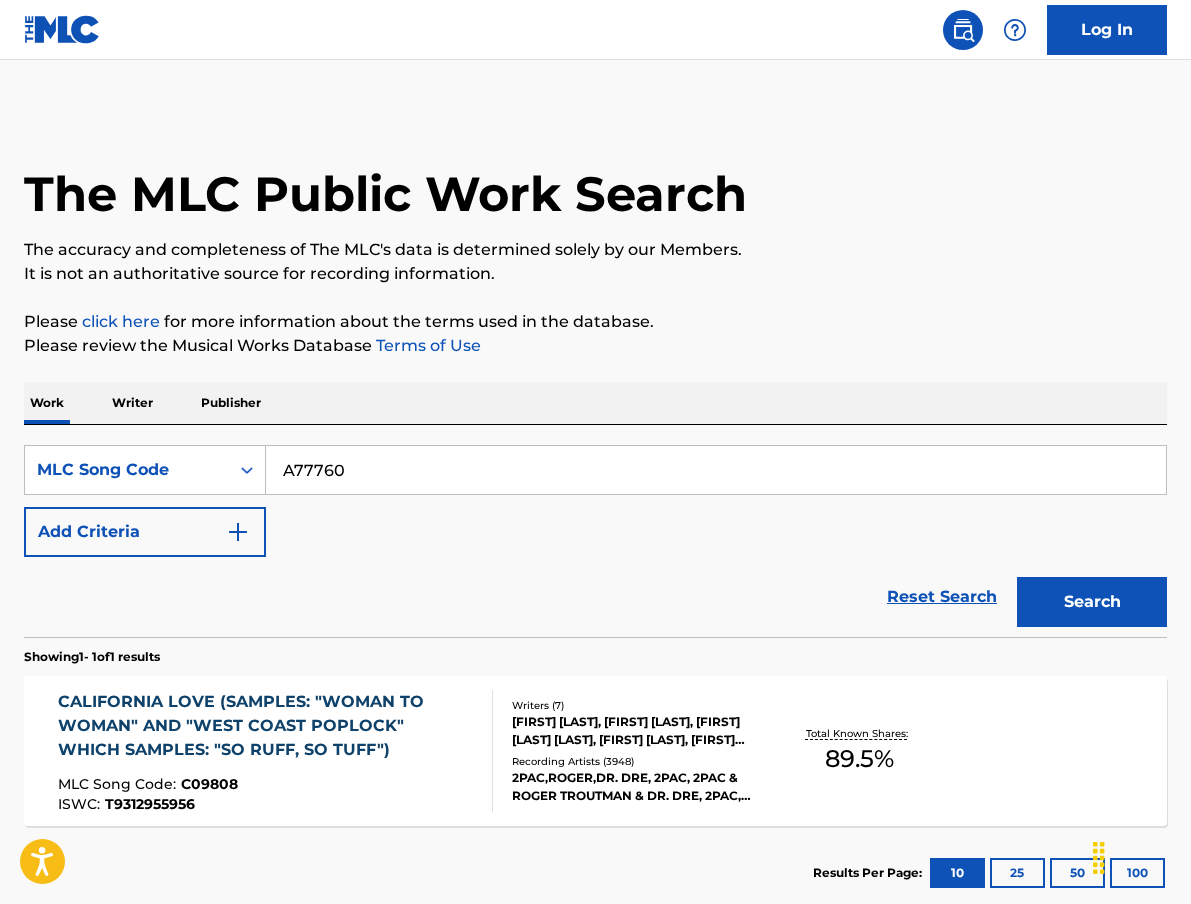 click on "Search" at bounding box center (1092, 602) 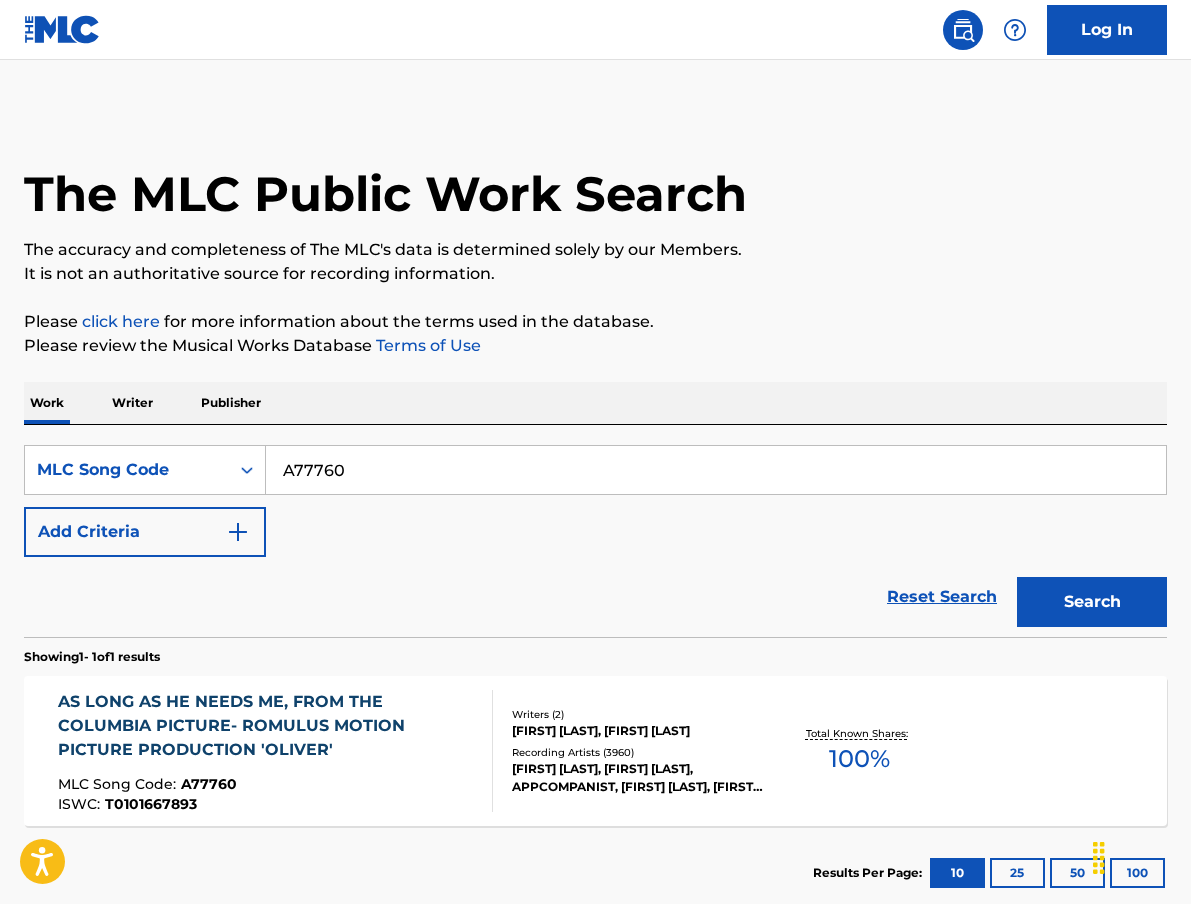 click on "[FIRST] [LAST], [FIRST] [LAST], [FIRST] [LAST], [FIRST] [LAST], [FIRST] [LAST]" at bounding box center [595, 515] 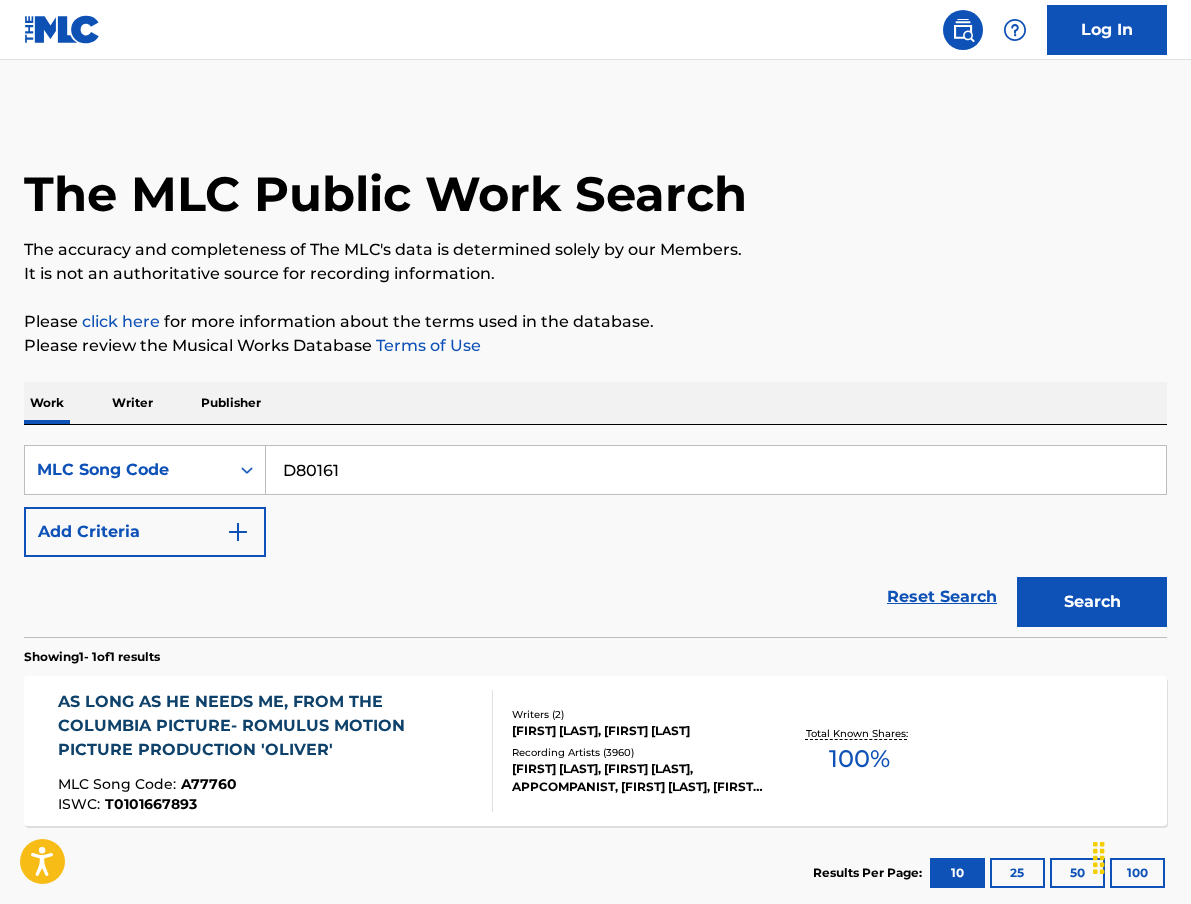 click on "Search" at bounding box center (1092, 602) 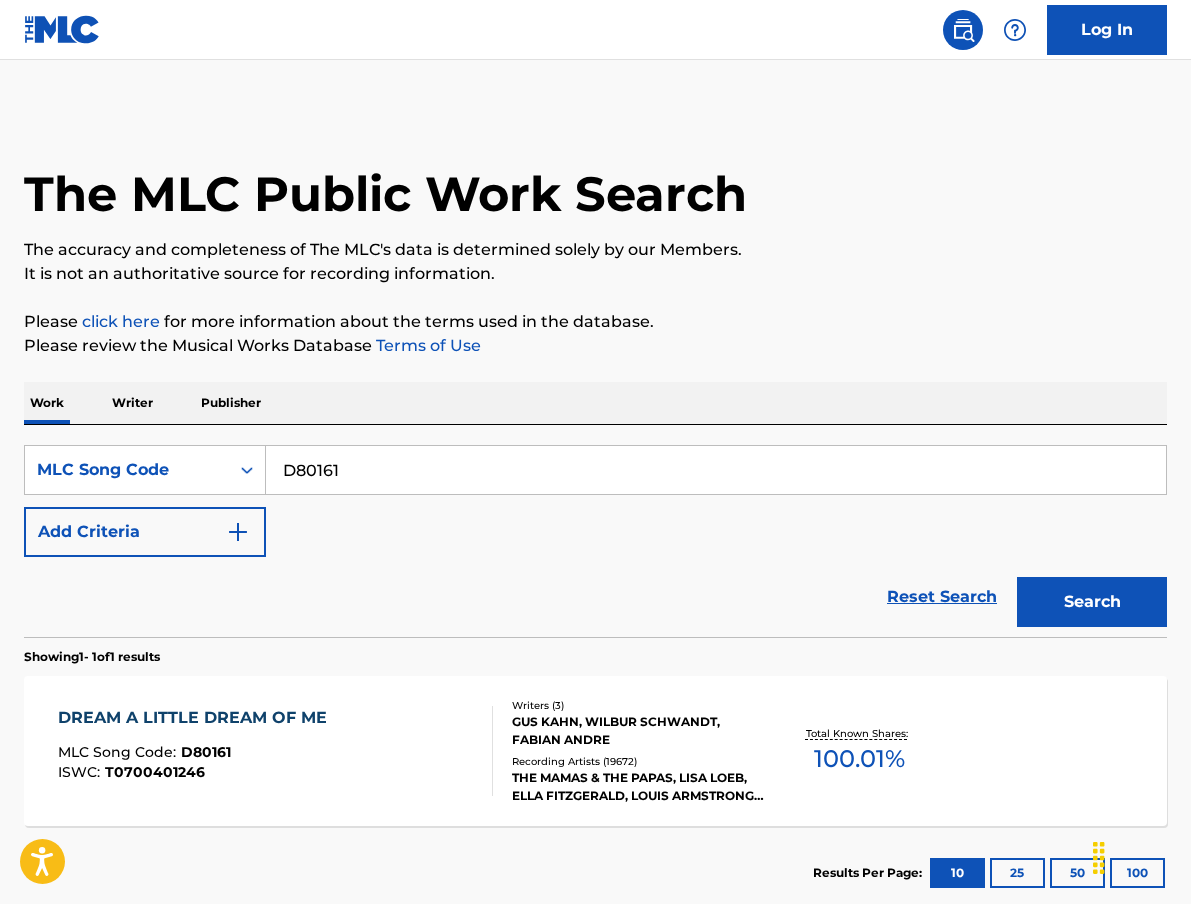 click on "SearchWithCriteriac25c516c-8cc2-43de-87fc-53eaf5c9354e MLC Song Code D80161 Add Criteria Reset Search Search" at bounding box center (595, 531) 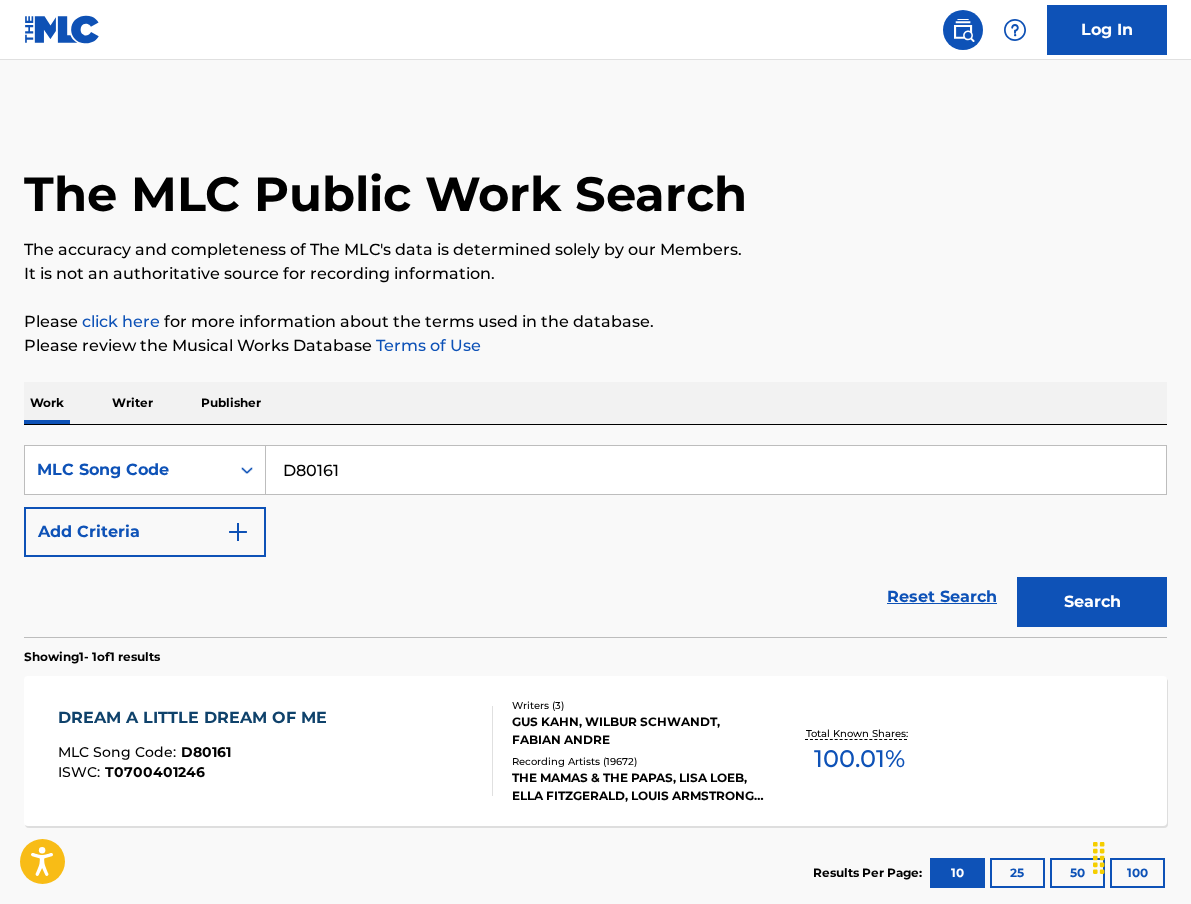 click on "D80161" at bounding box center [716, 470] 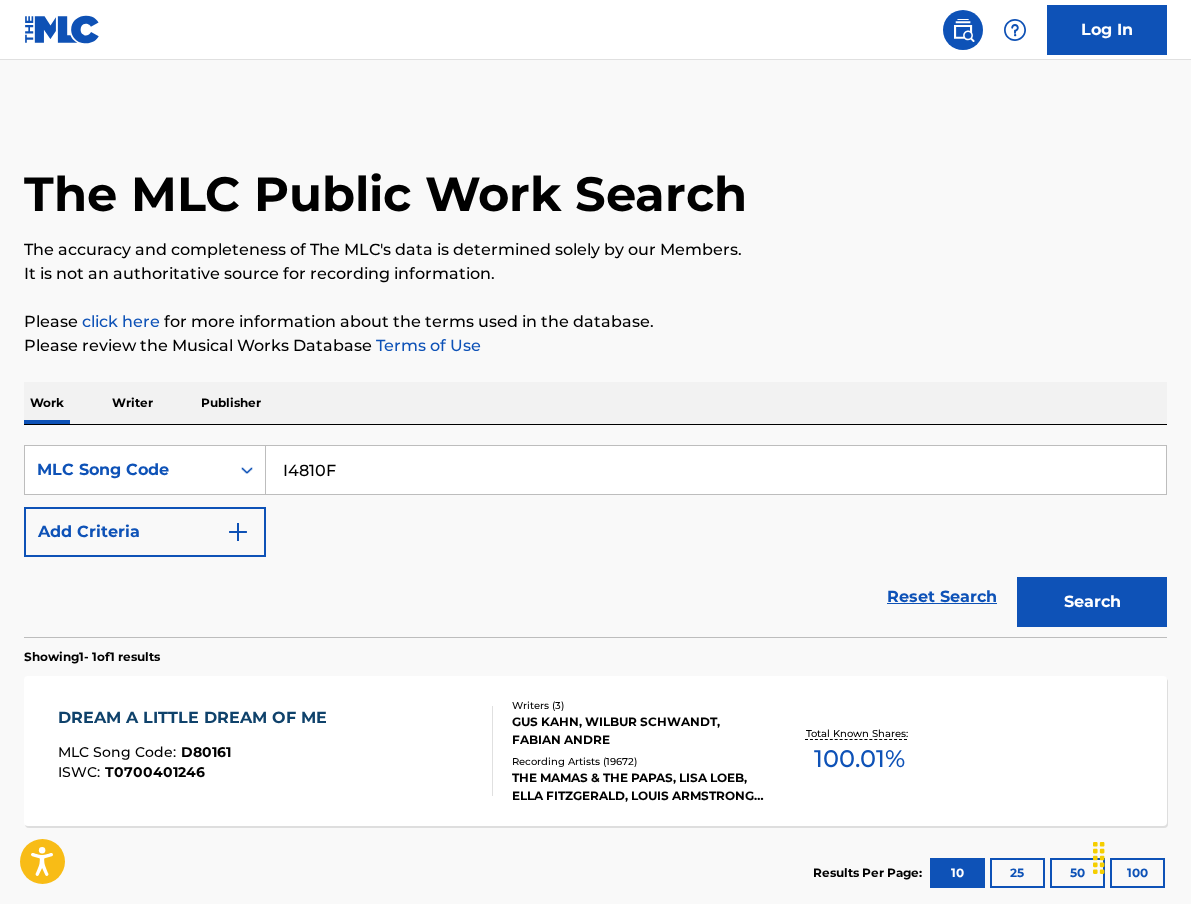 click on "Search" at bounding box center [1092, 602] 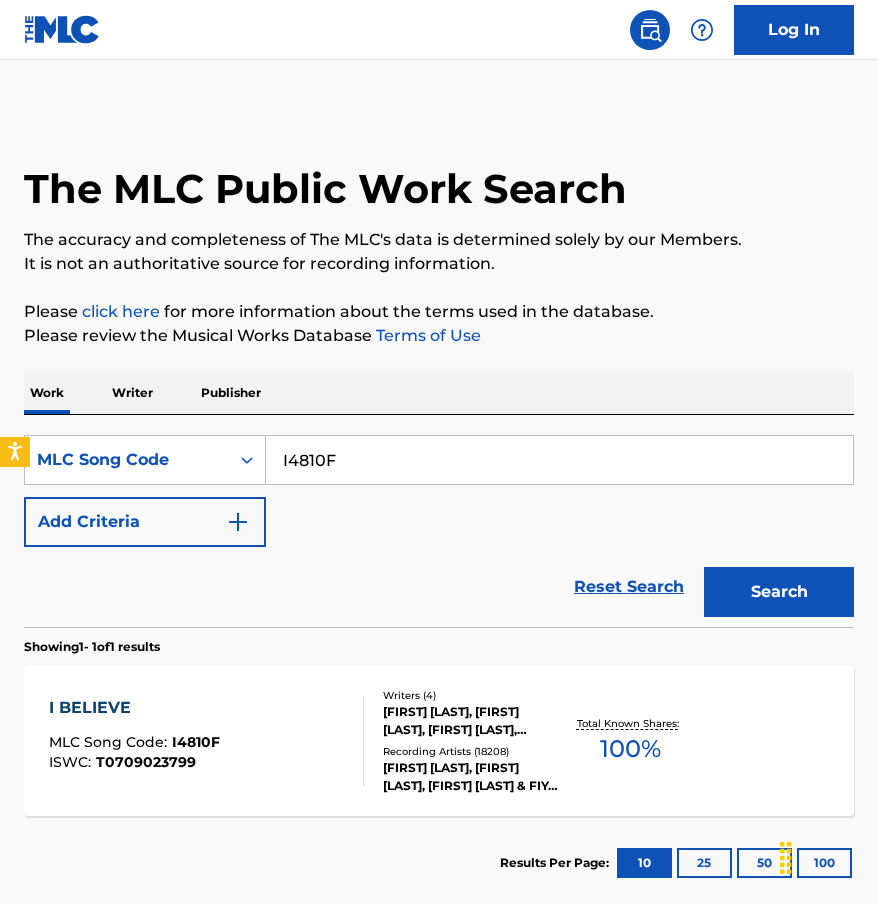 click on "I4810F" at bounding box center (559, 460) 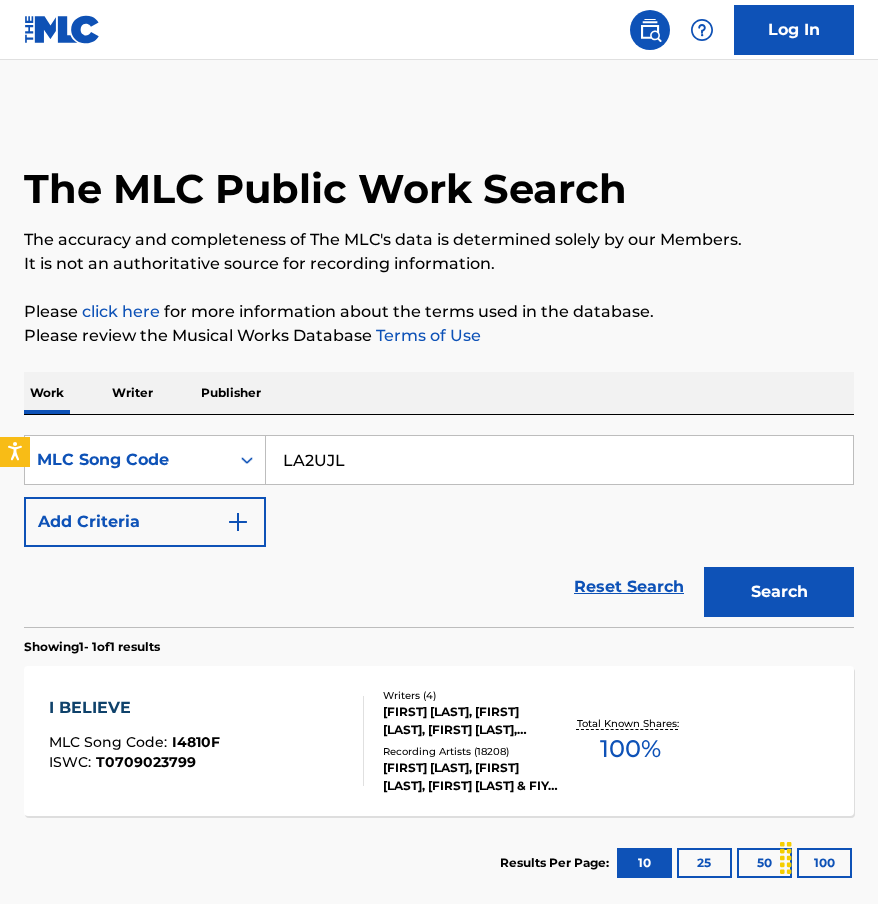 click on "Search" at bounding box center [779, 592] 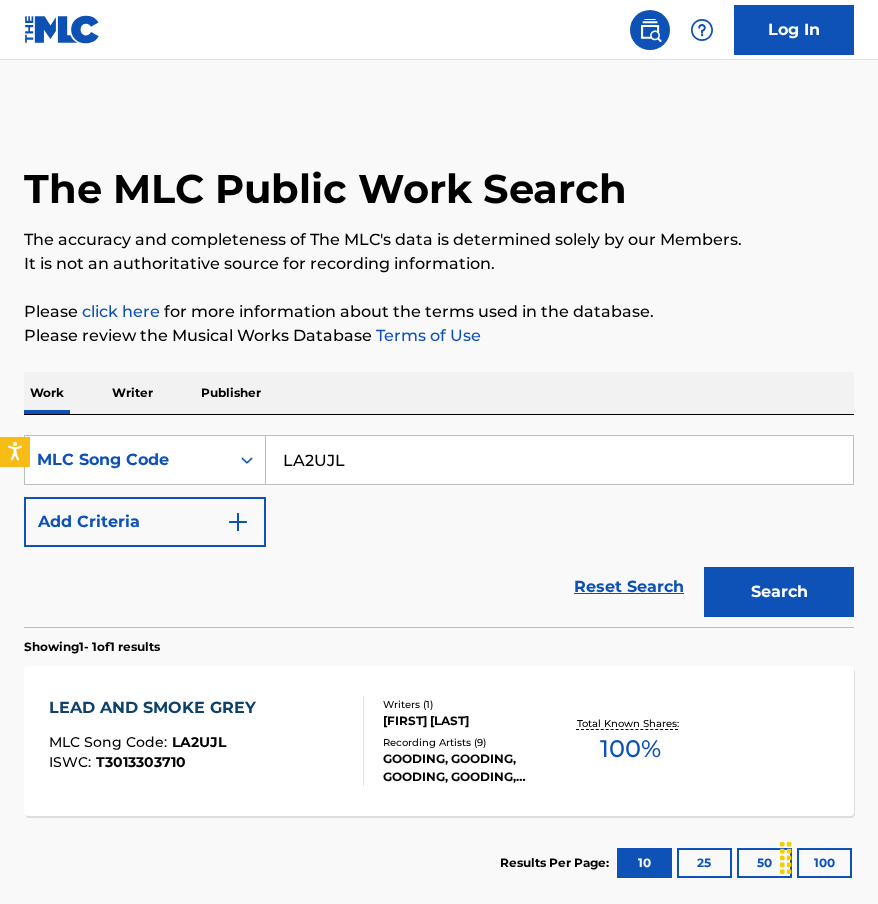 click on "LA2UJL" at bounding box center (559, 460) 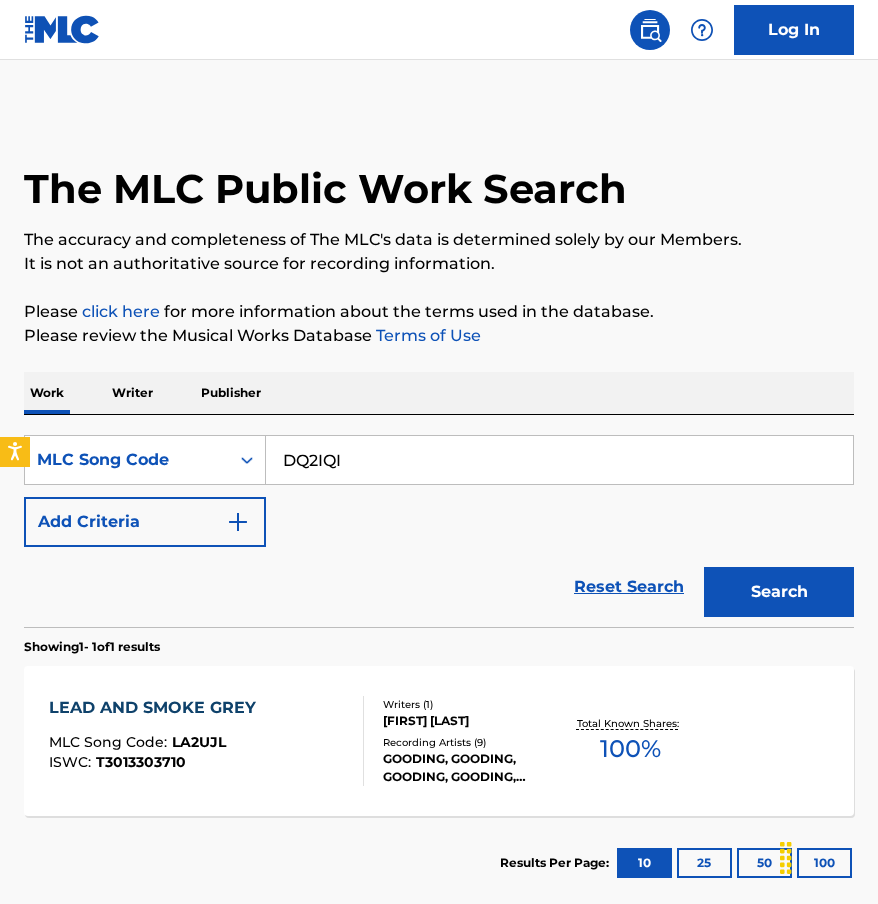 type on "DQ2IQI" 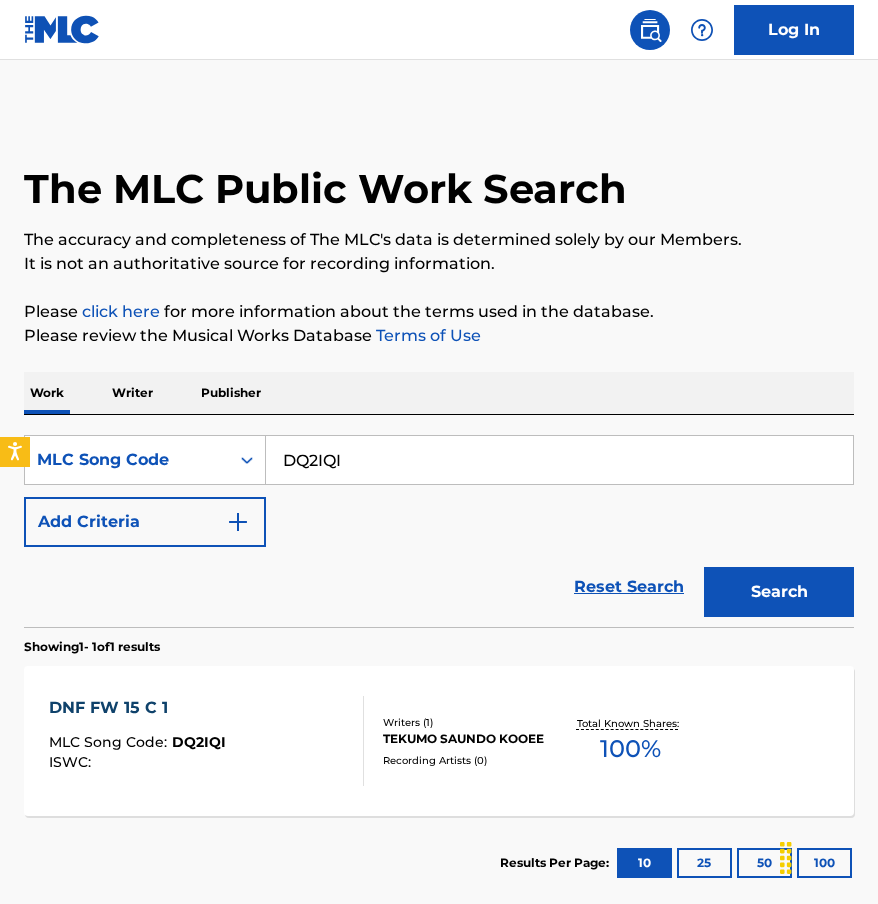 click on "DNF FW 15 C 1" at bounding box center (137, 708) 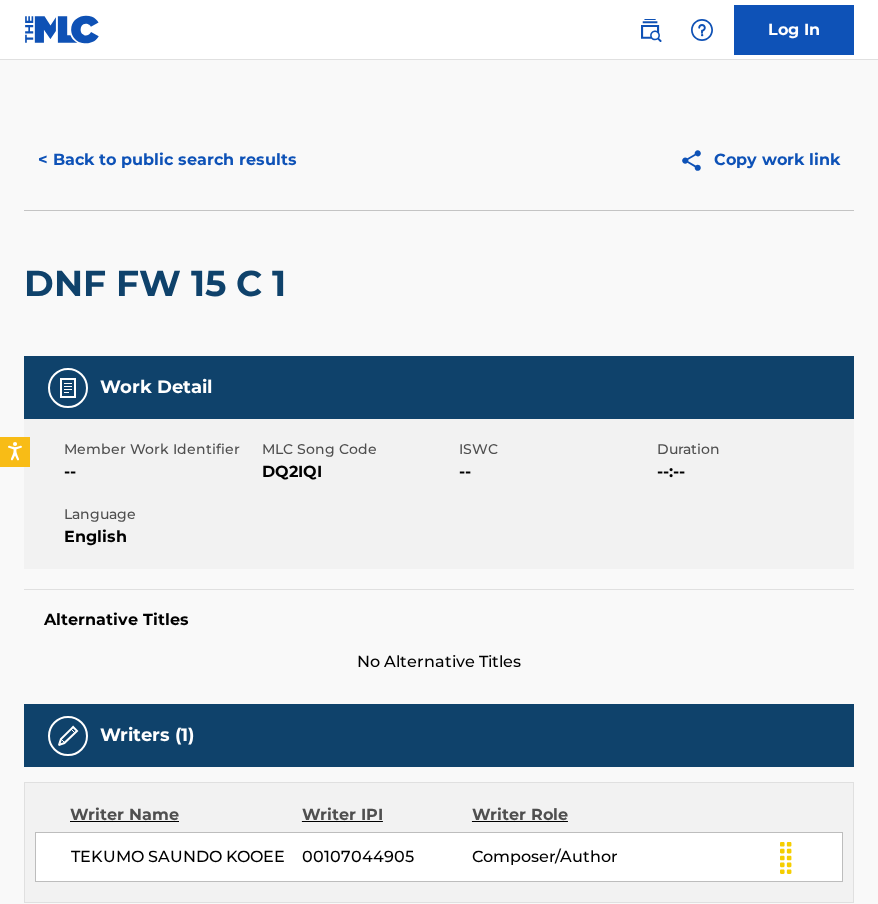 click on "DNF FW 15 C 1" at bounding box center (160, 283) 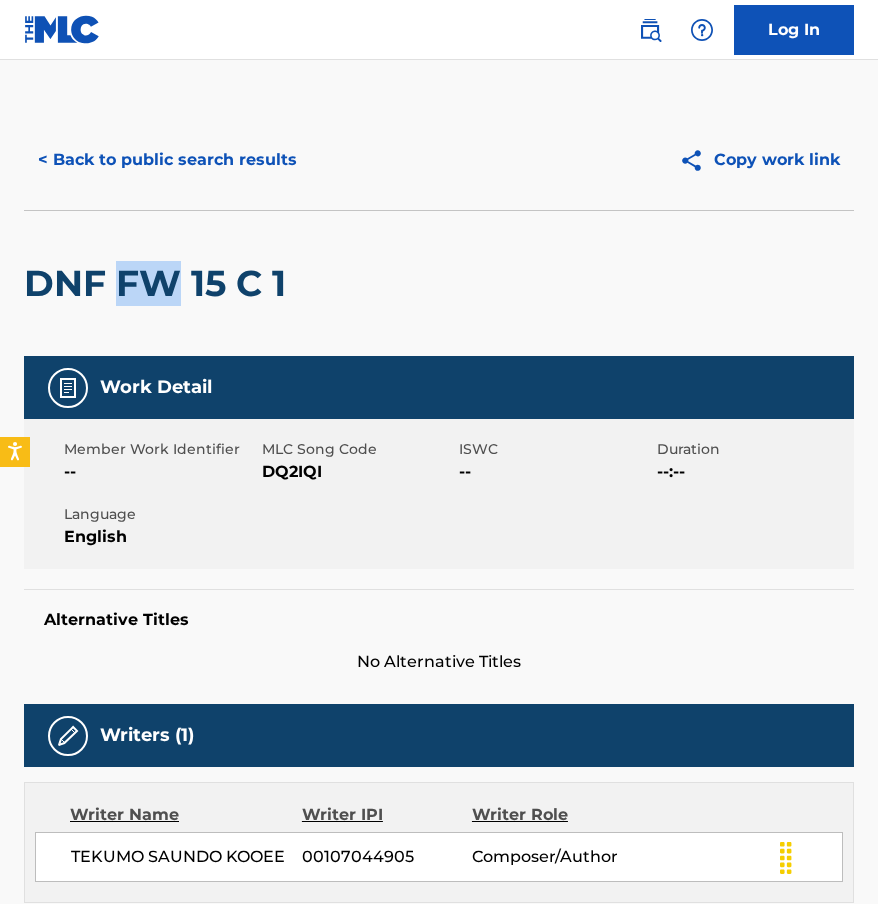 click on "DNF FW 15 C 1" at bounding box center (160, 283) 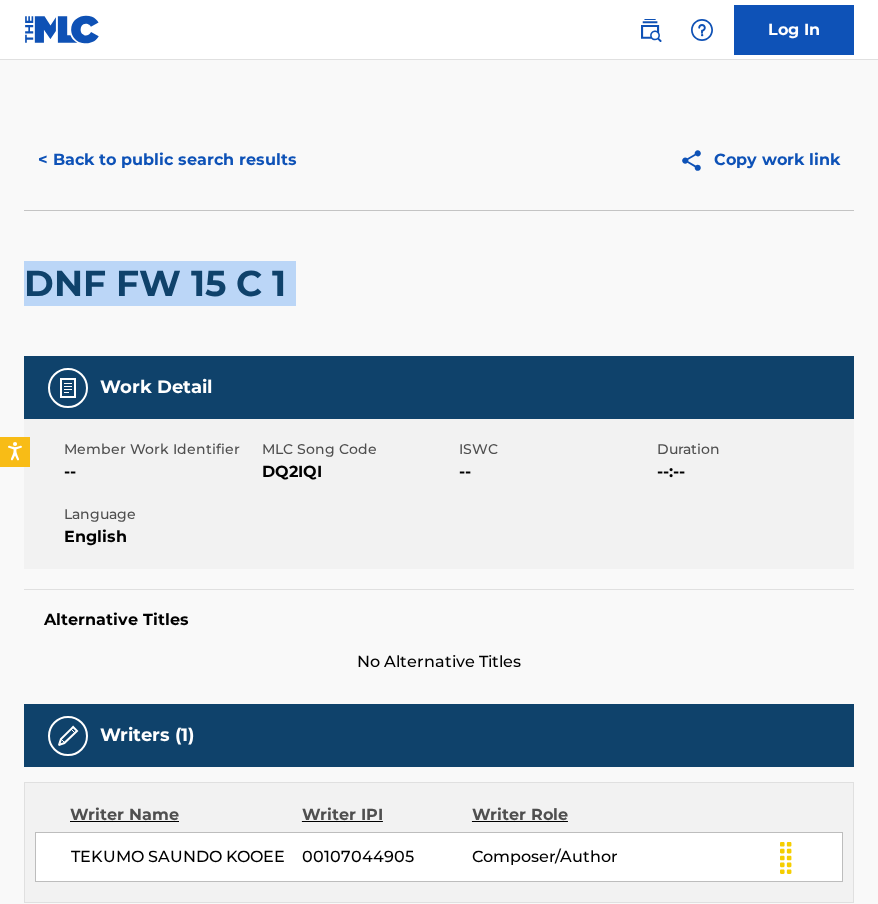 click on "DNF FW 15 C 1" at bounding box center (160, 283) 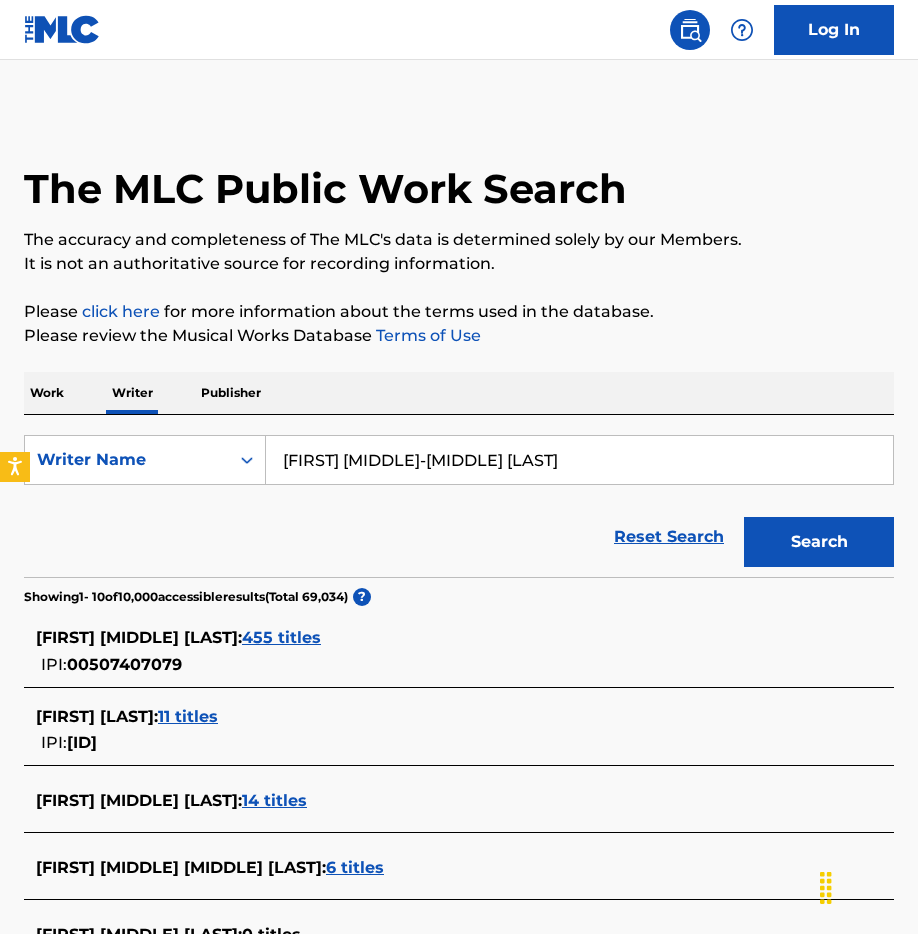 scroll, scrollTop: 544, scrollLeft: 0, axis: vertical 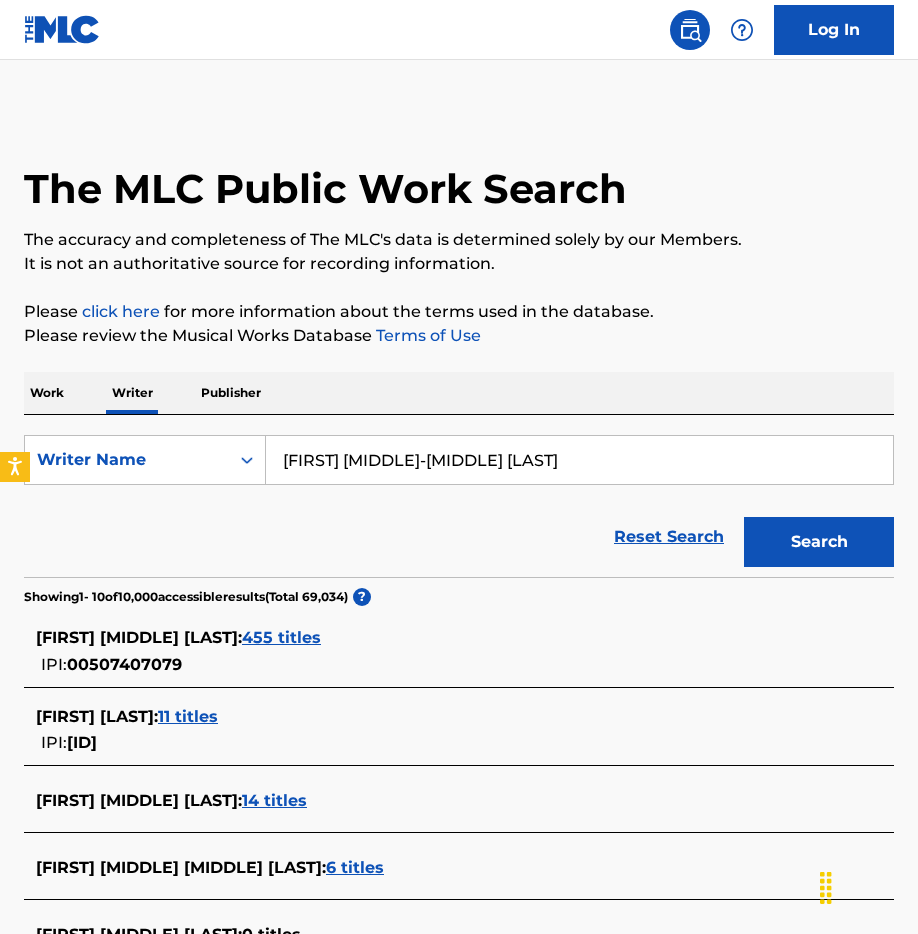 click on "Reset Search" at bounding box center [669, 537] 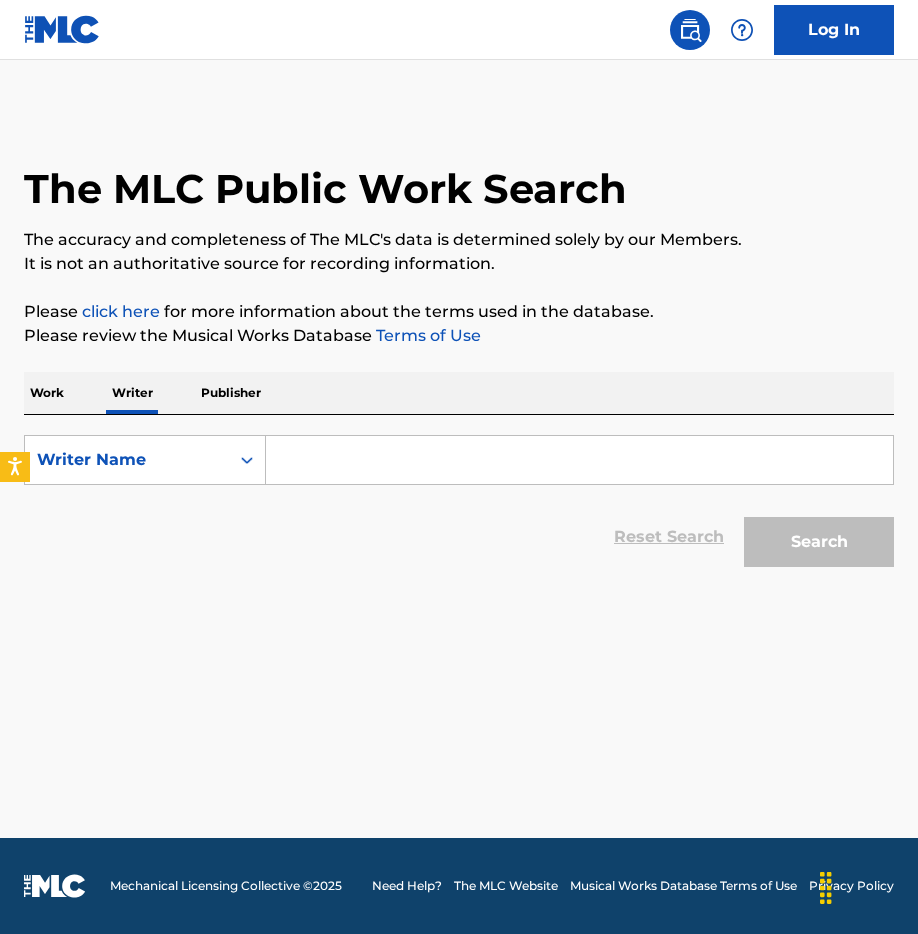click on "Work" at bounding box center [47, 393] 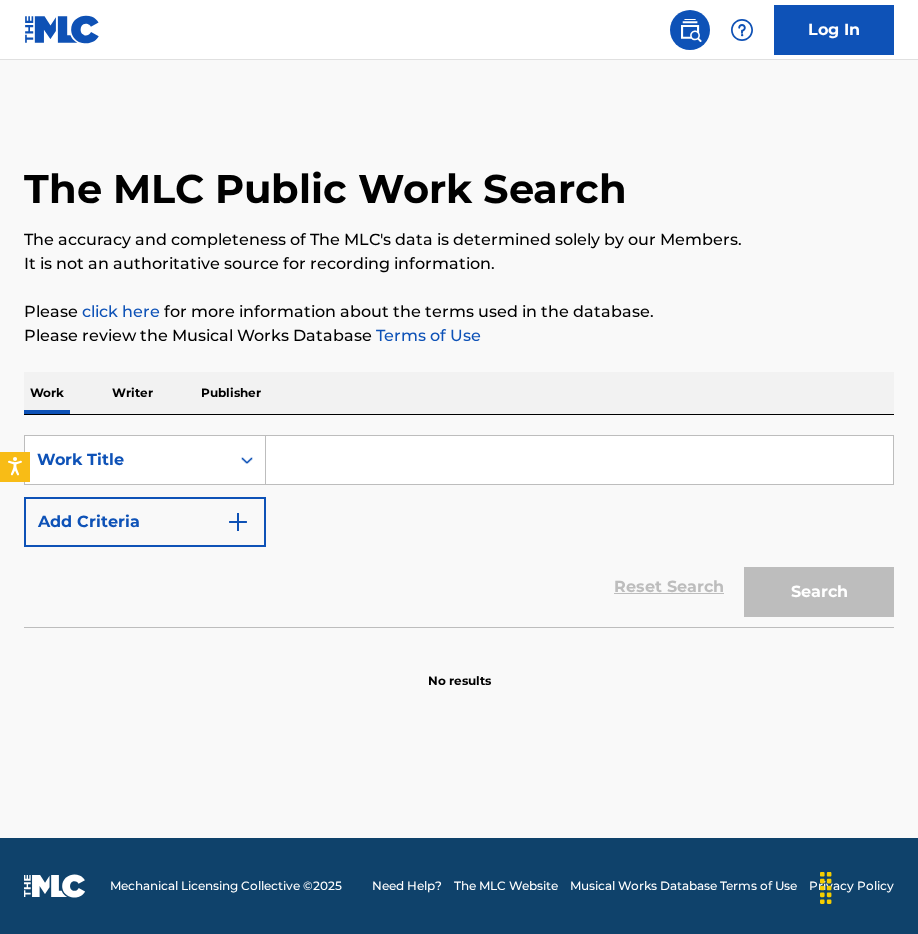click on "Add Criteria" at bounding box center [145, 522] 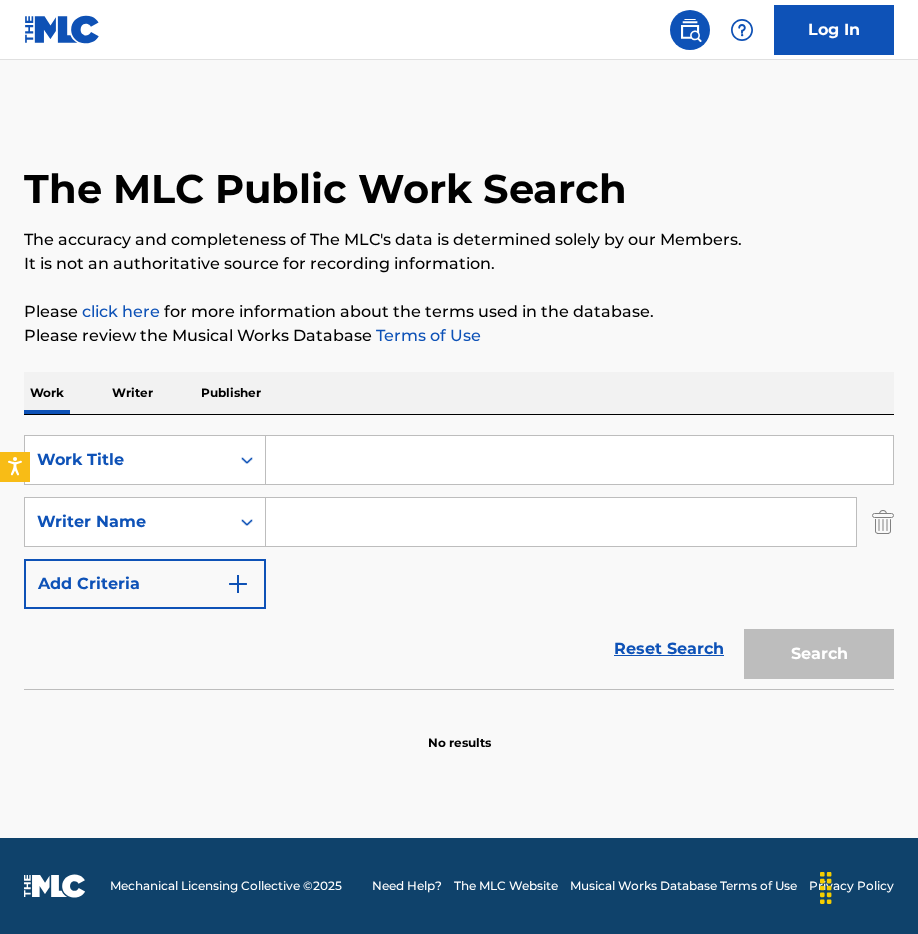 click on "SearchWithCriteria8f5f4669-0a70-4f53-a8d8-bfe5d4fde6e9 Work Title SearchWithCriteriaf132c493-d3cc-4219-bb00-d64cdda0ed9b Writer Name Add Criteria Reset Search Search" at bounding box center (459, 552) 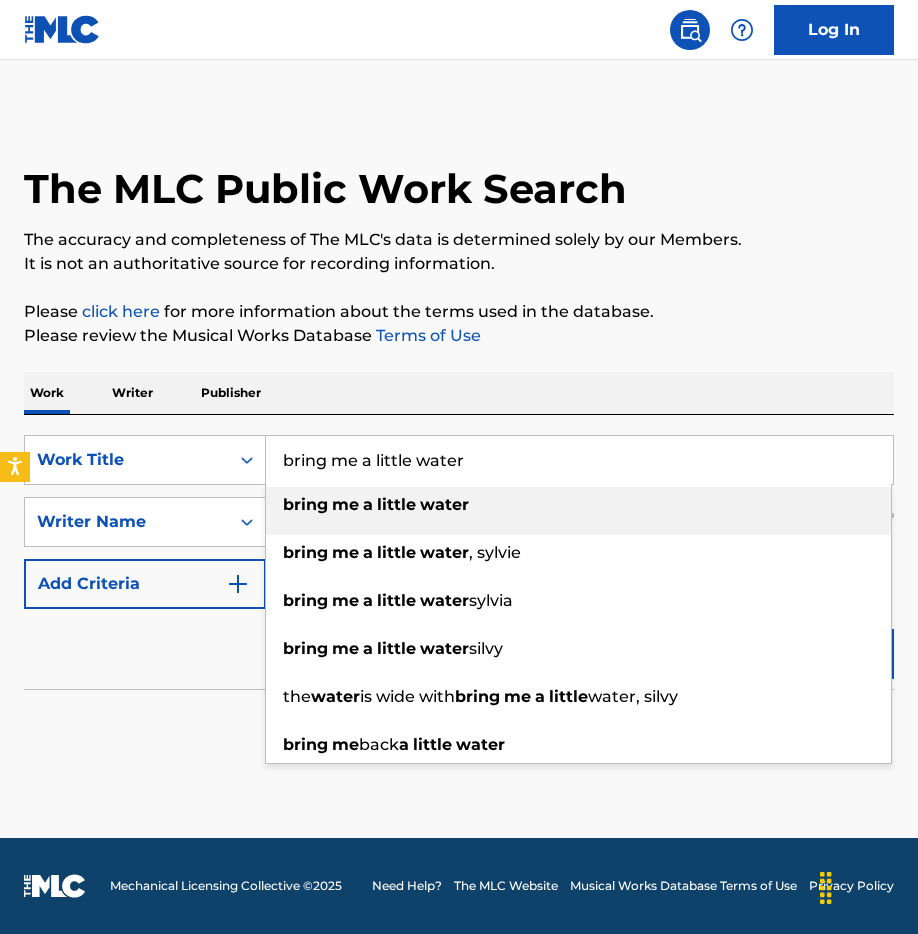 type on "bring me a little water" 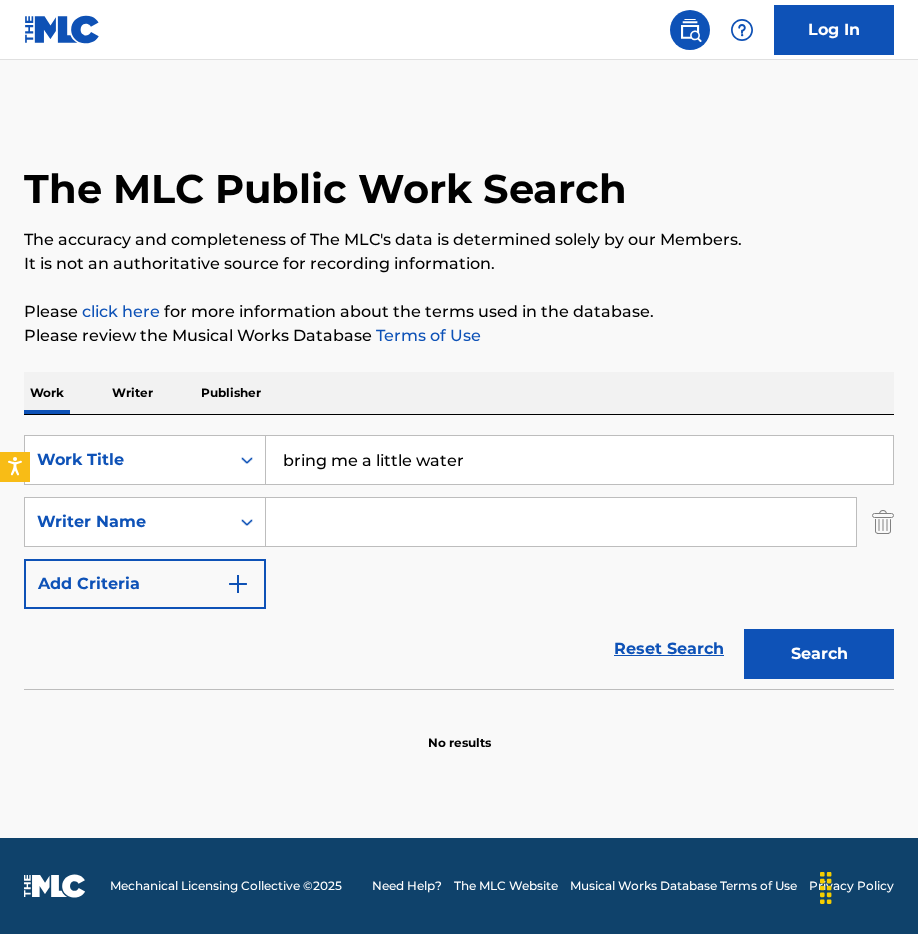click on "Terms of Use" at bounding box center (426, 335) 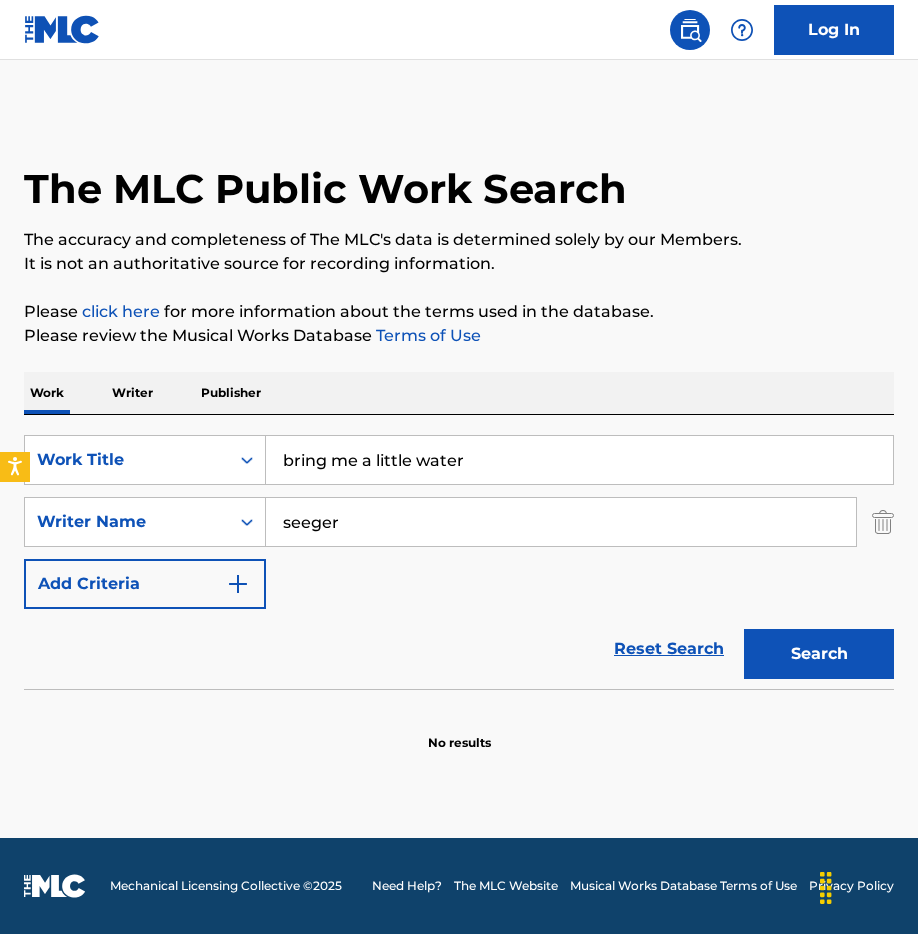 type on "seeger" 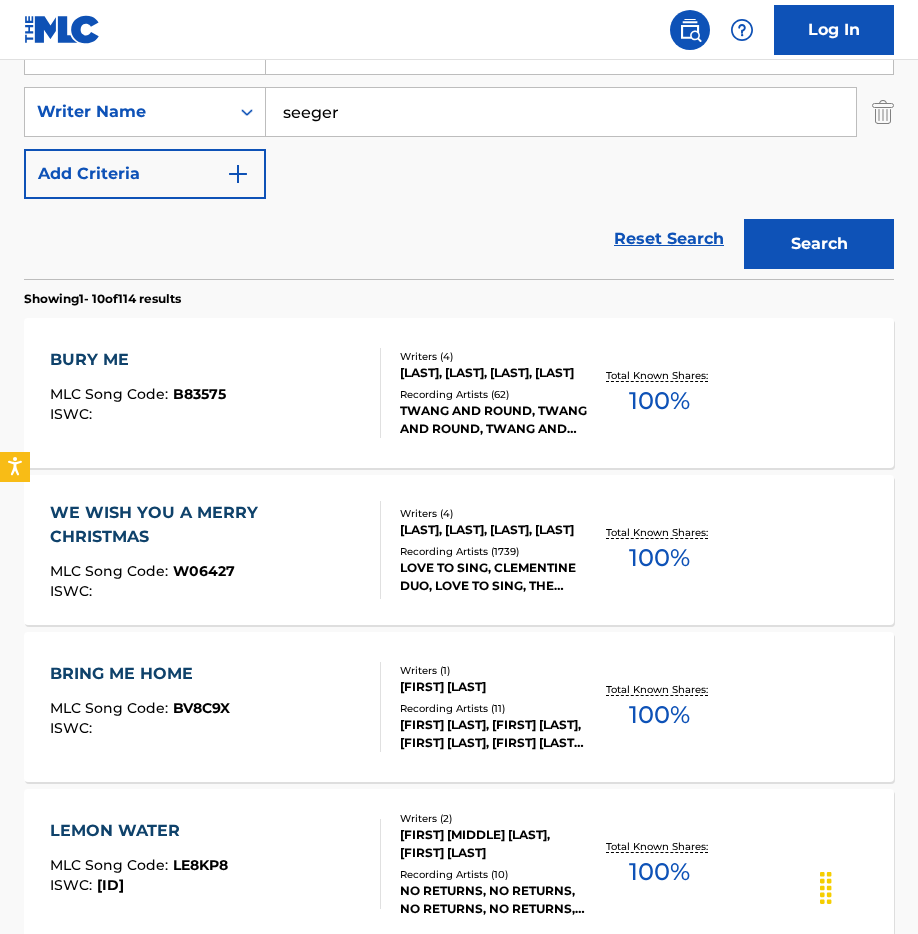 scroll, scrollTop: 266, scrollLeft: 0, axis: vertical 